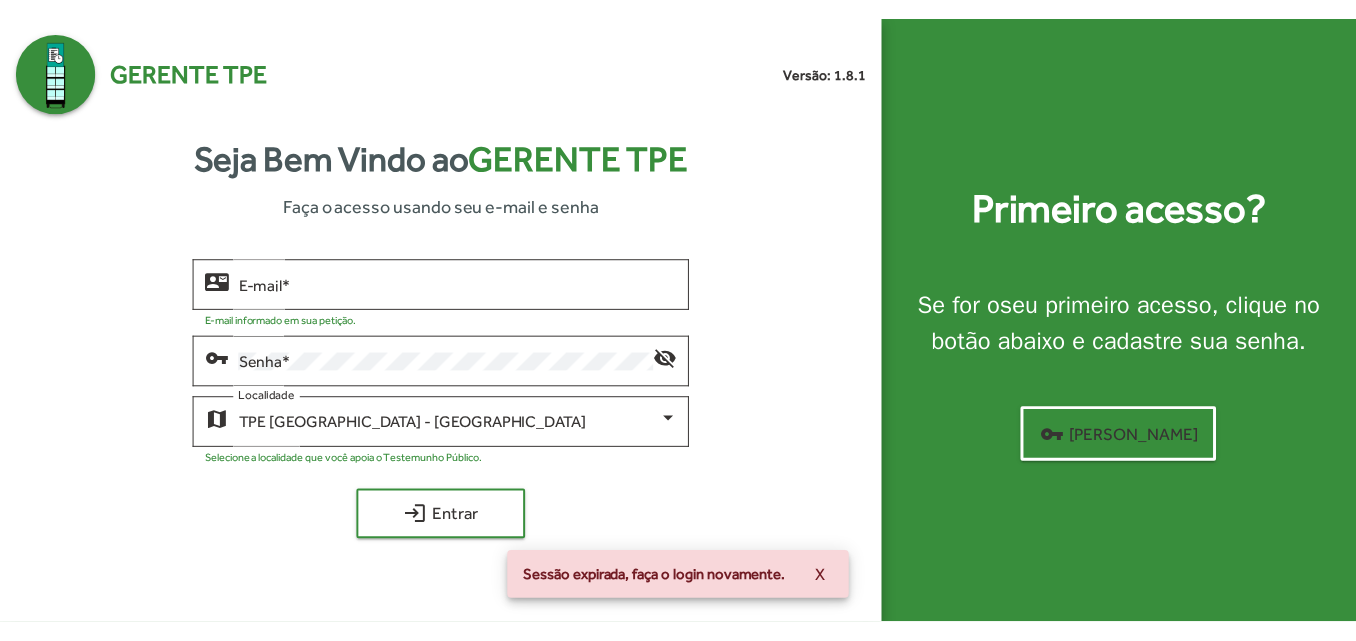scroll, scrollTop: 0, scrollLeft: 0, axis: both 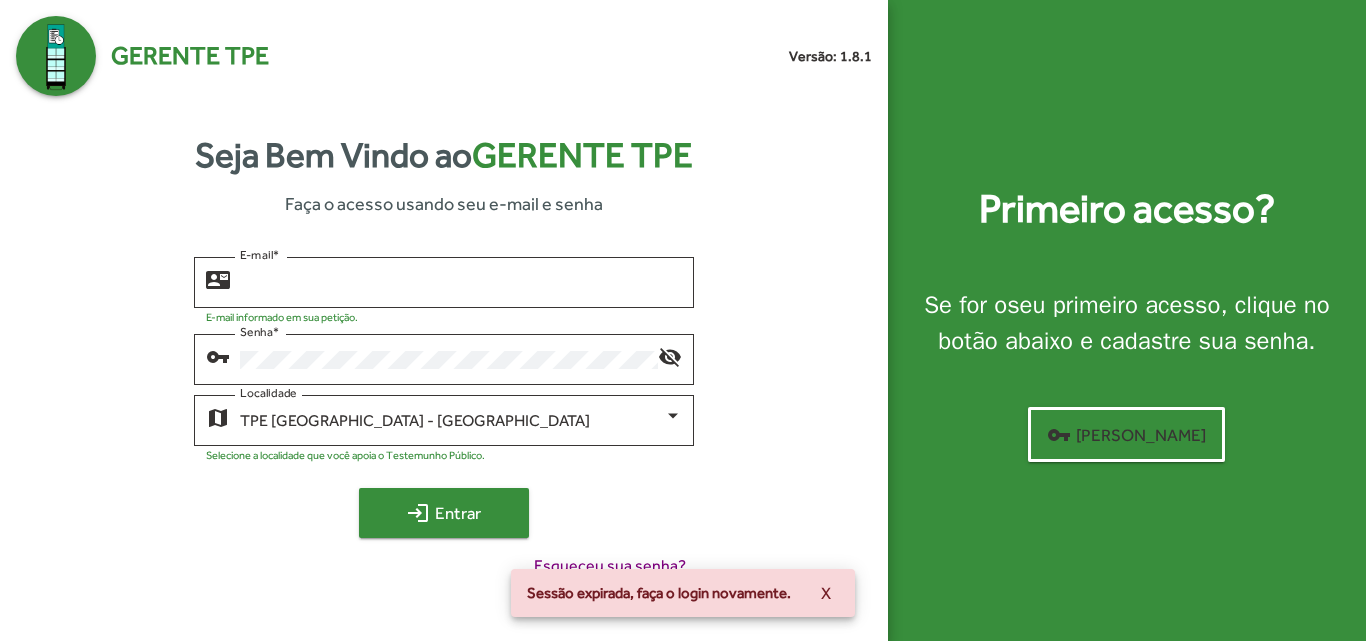type on "**********" 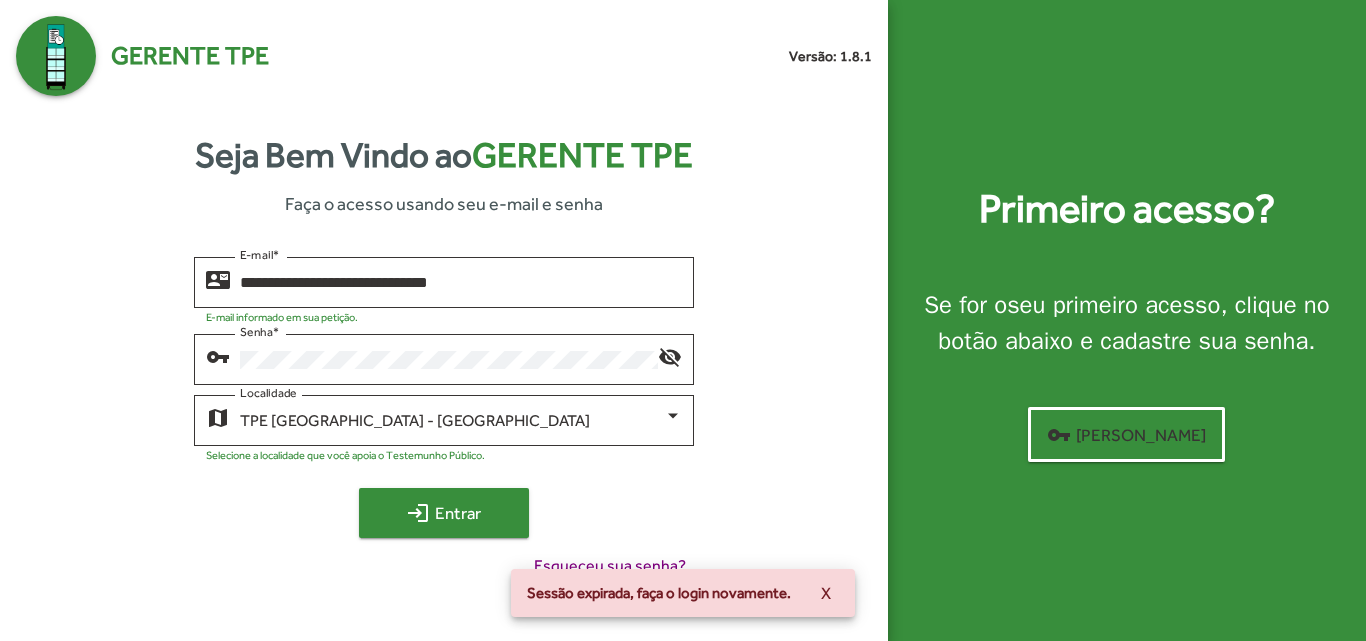 click on "login  Entrar" 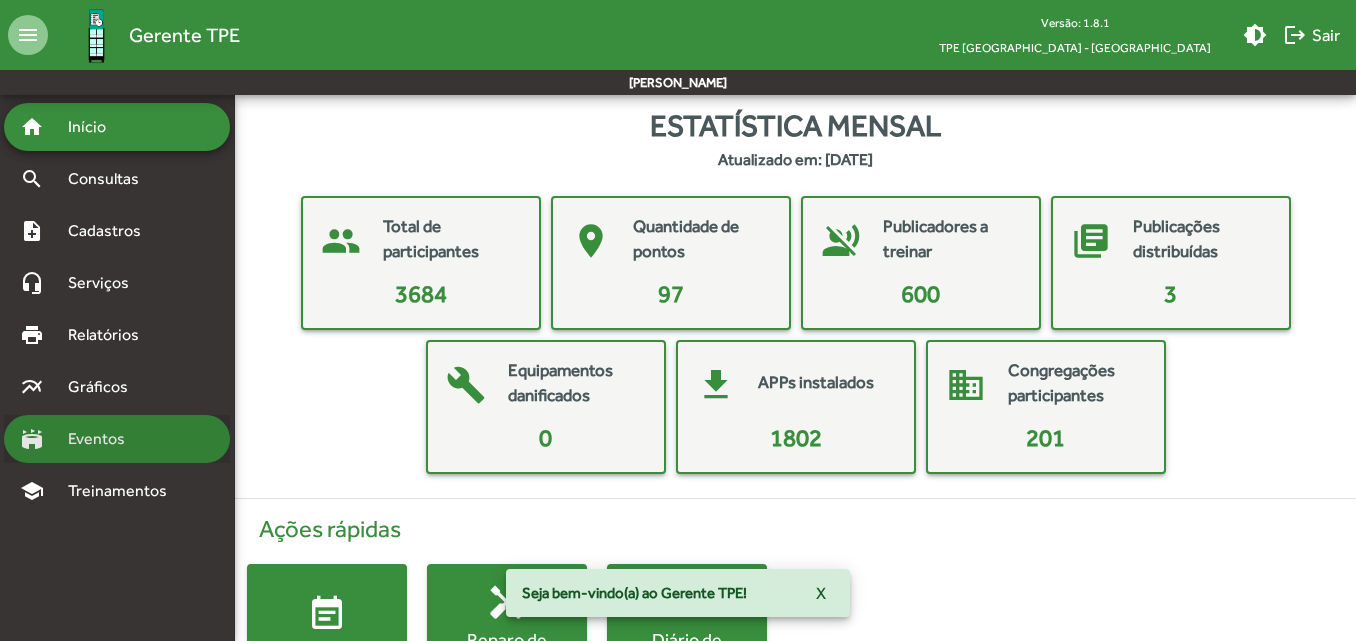 click on "Eventos" at bounding box center (104, 439) 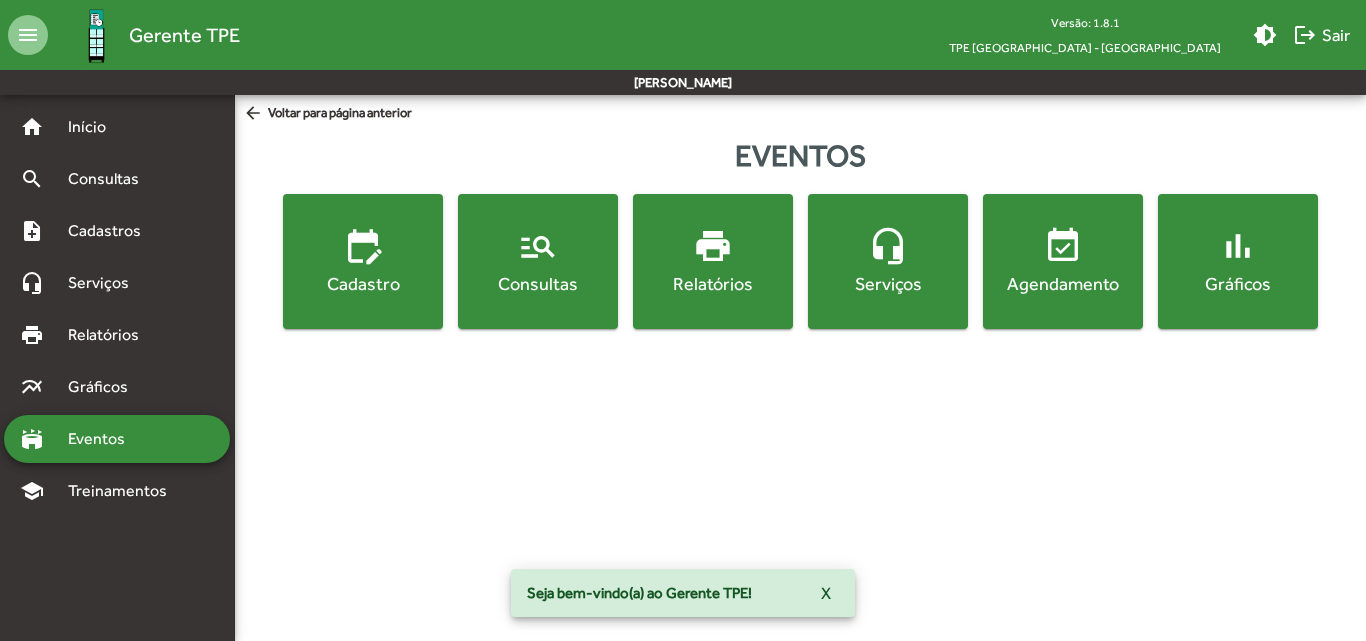 click on "edit_calendar  Cadastro" 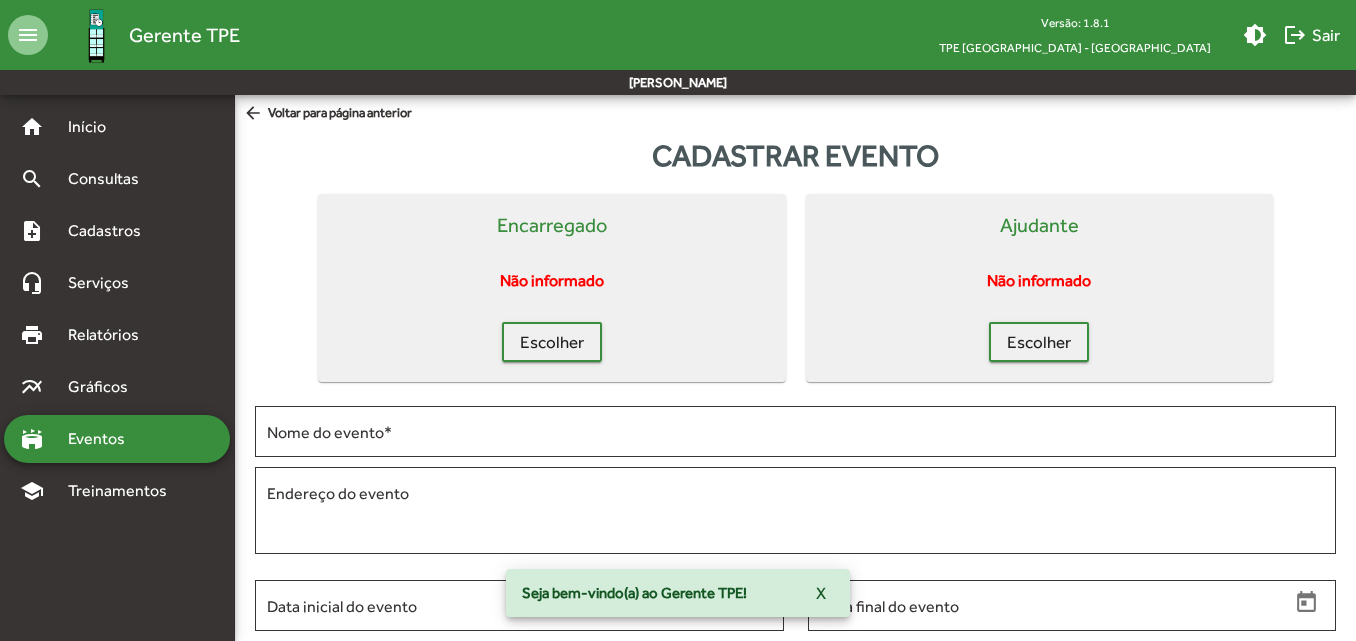 click on "Eventos" at bounding box center [104, 439] 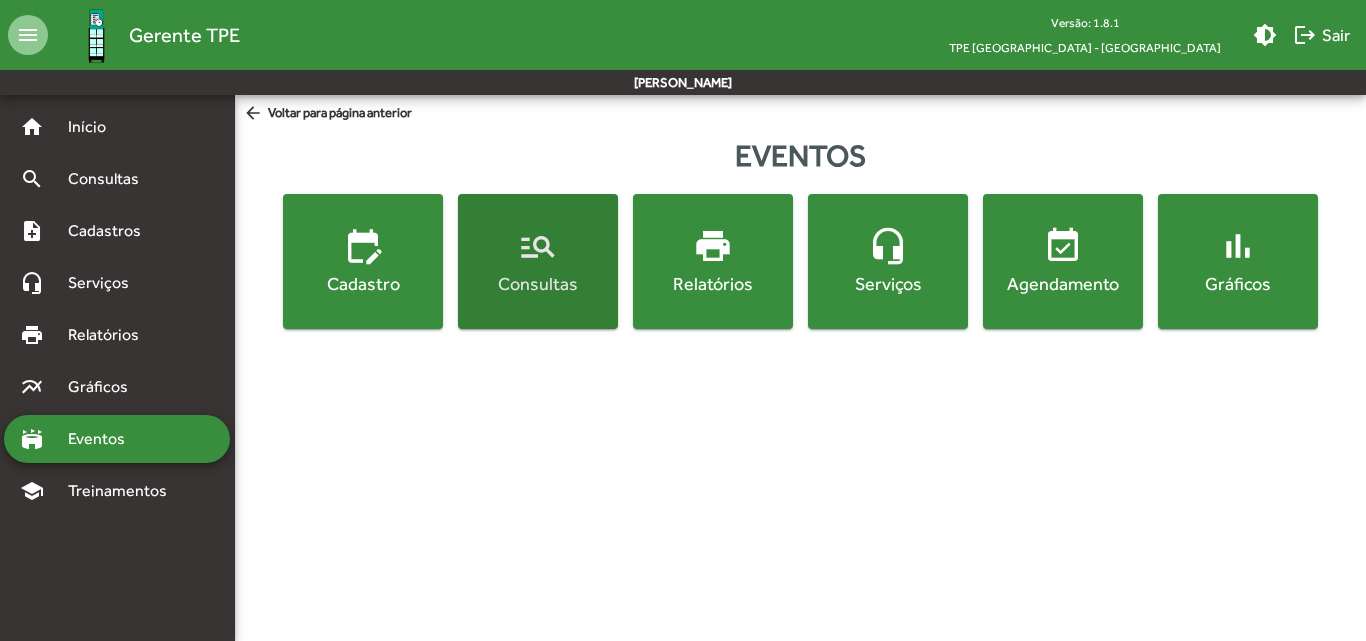 click on "manage_search  Consultas" 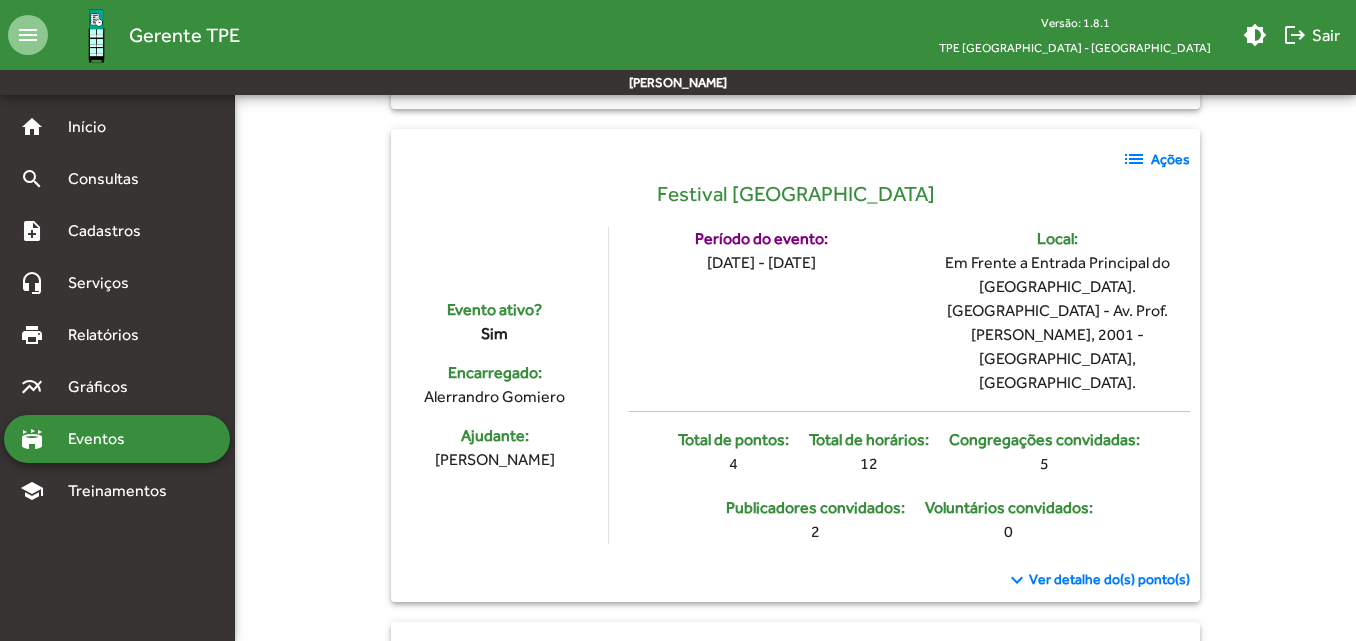 scroll, scrollTop: 4700, scrollLeft: 0, axis: vertical 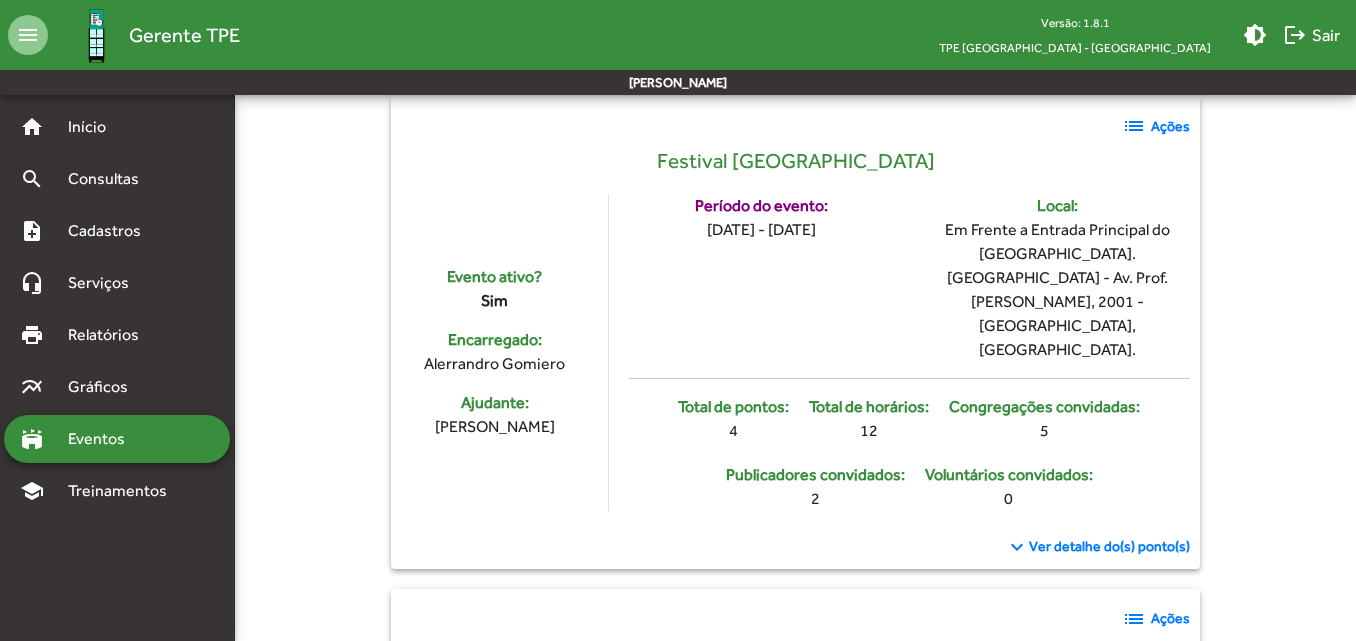 click on "list" 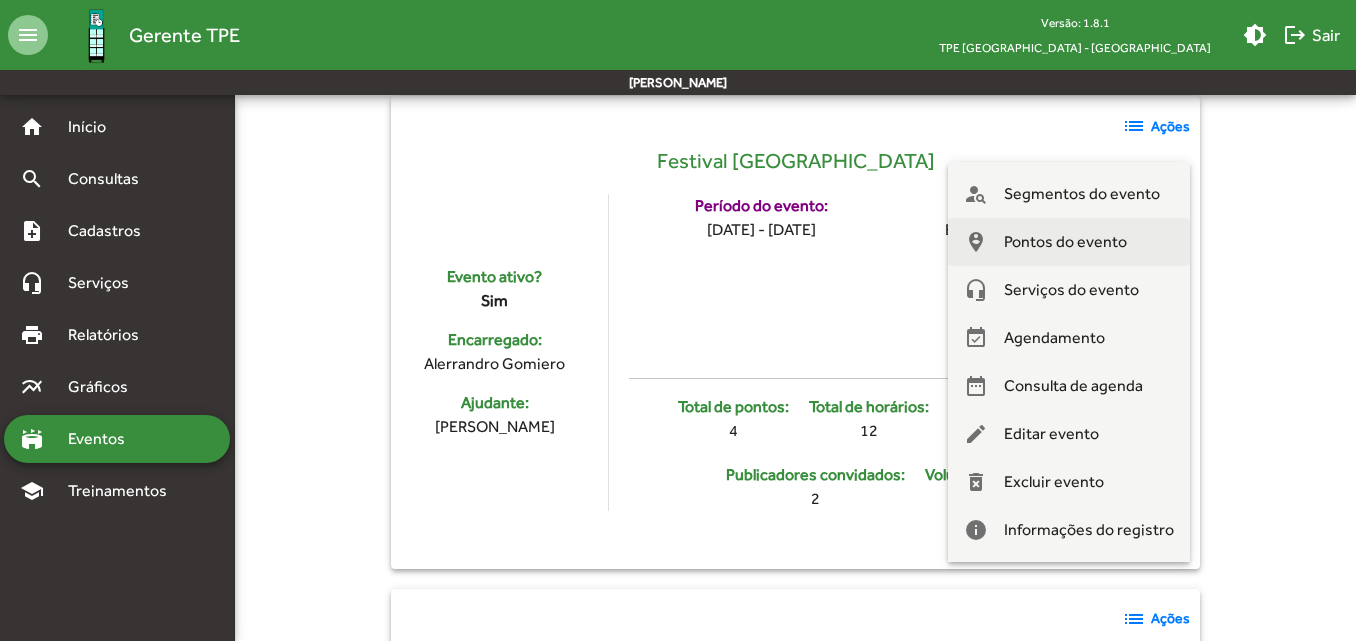 click on "Pontos do evento" at bounding box center (1065, 242) 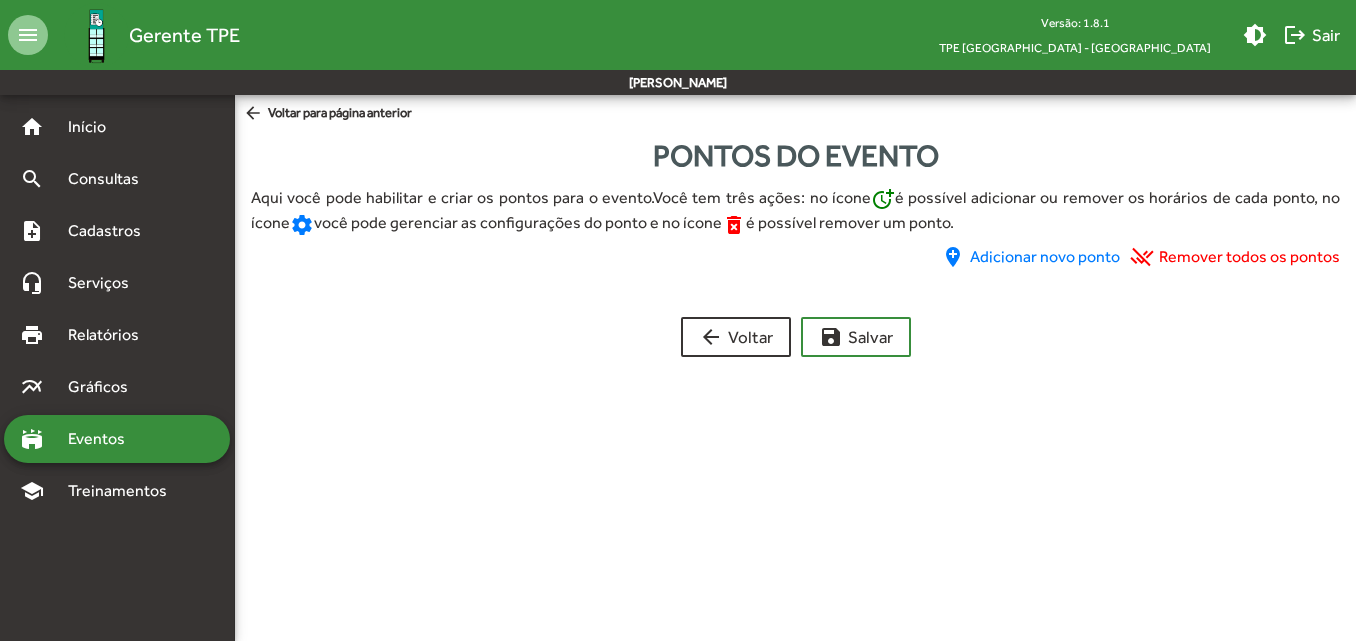 scroll, scrollTop: 0, scrollLeft: 0, axis: both 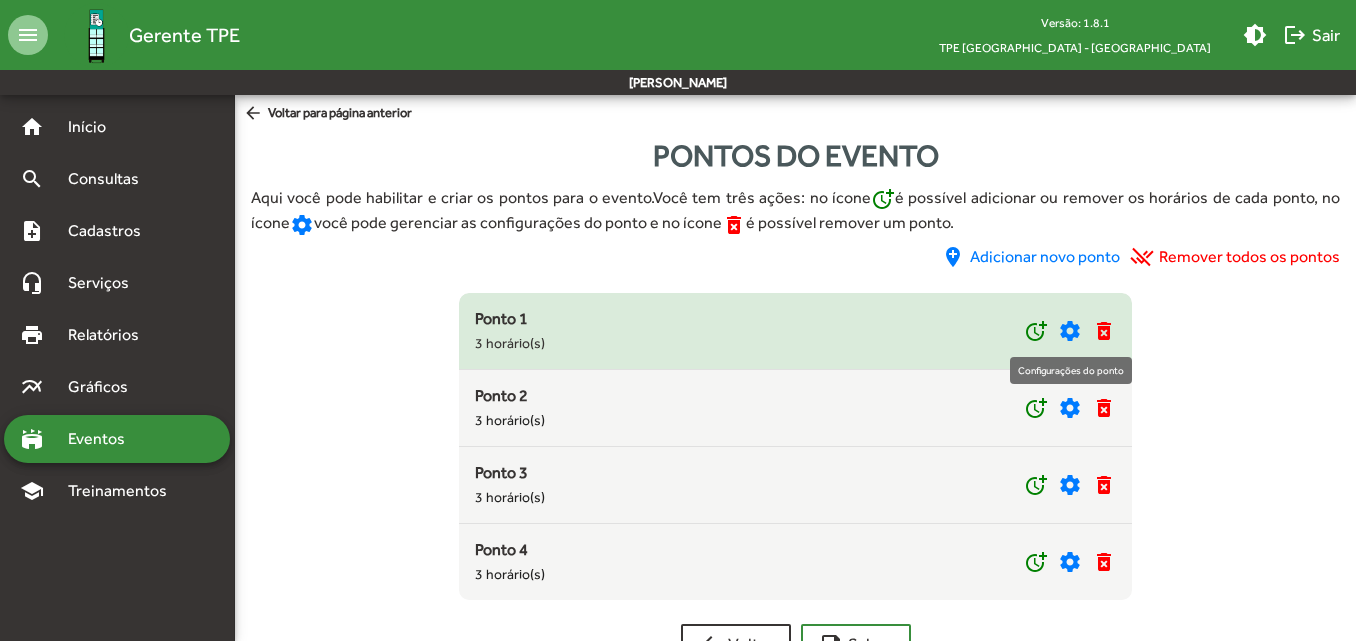 click on "settings" 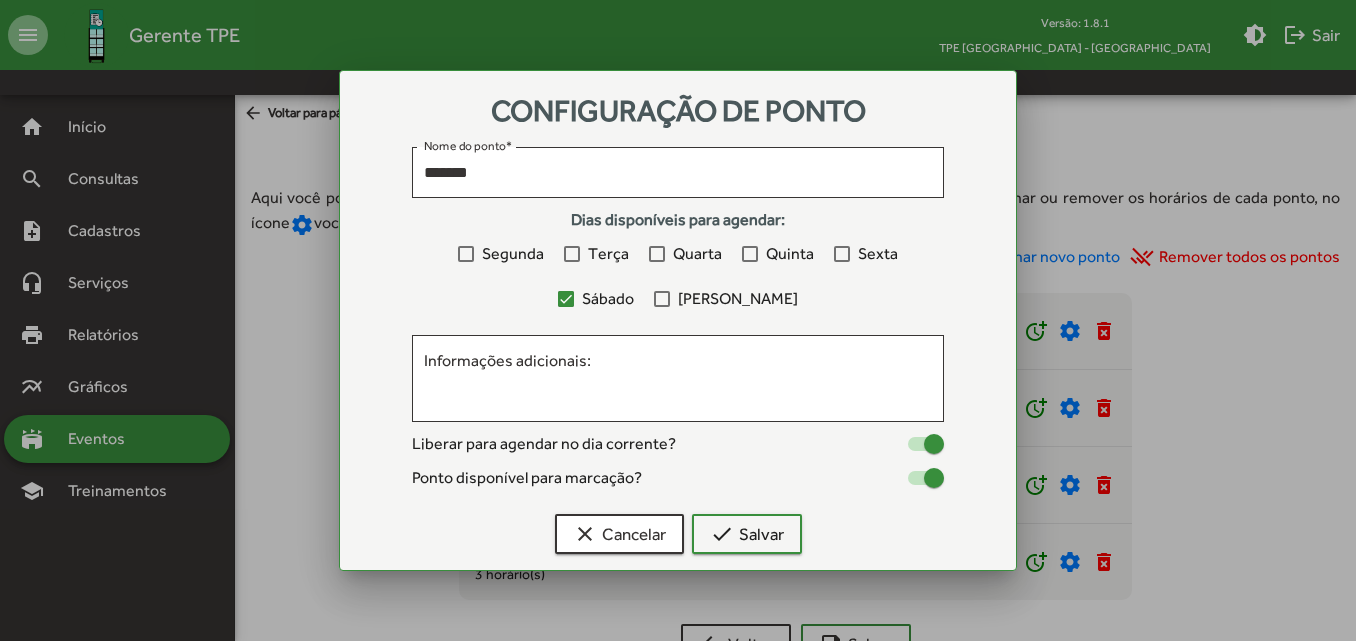 click at bounding box center [678, 320] 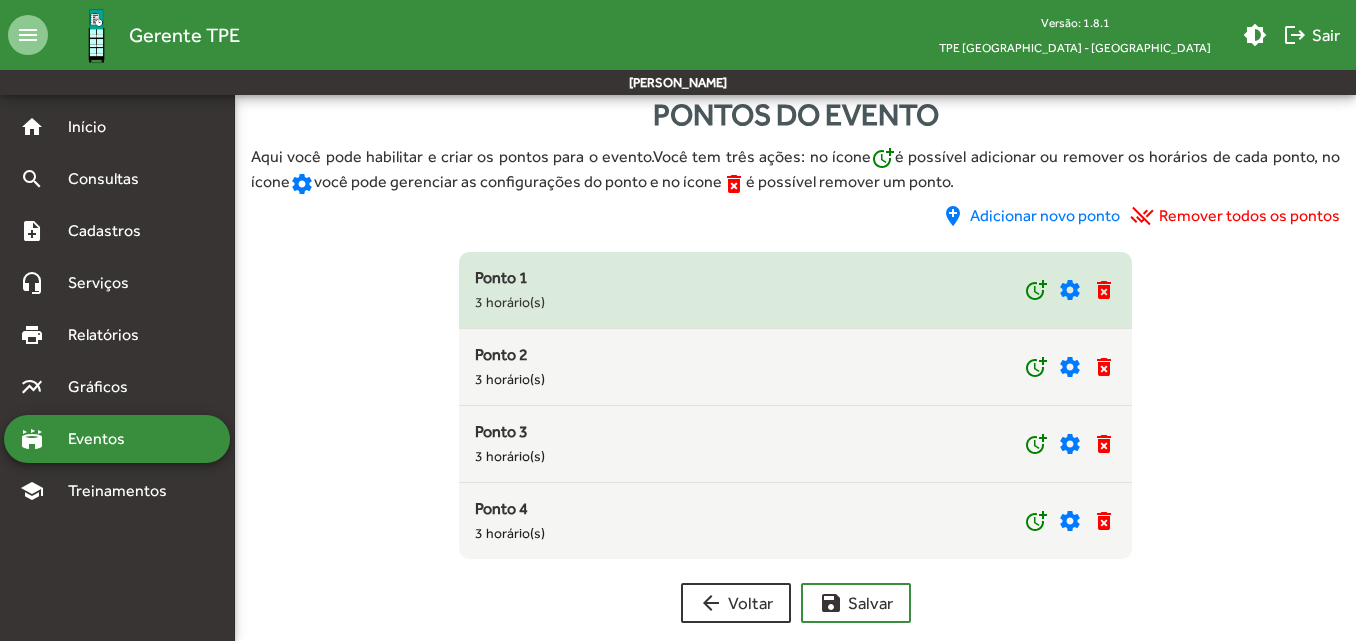 scroll, scrollTop: 63, scrollLeft: 0, axis: vertical 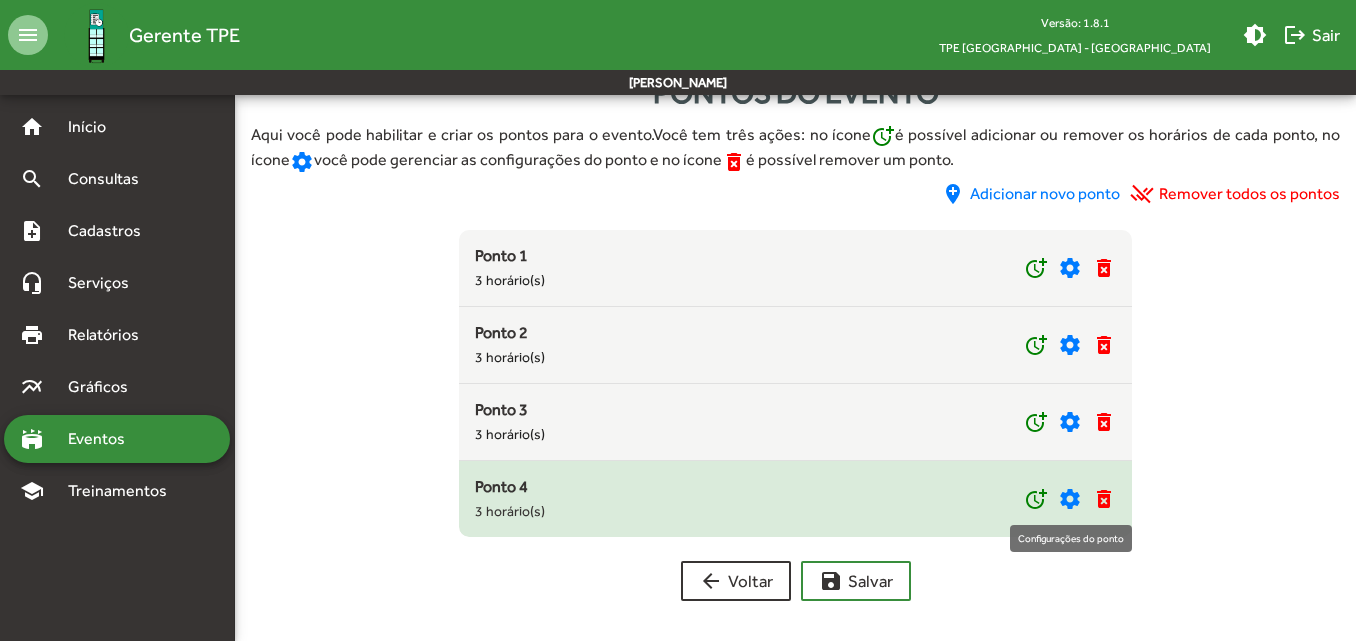 click on "settings" 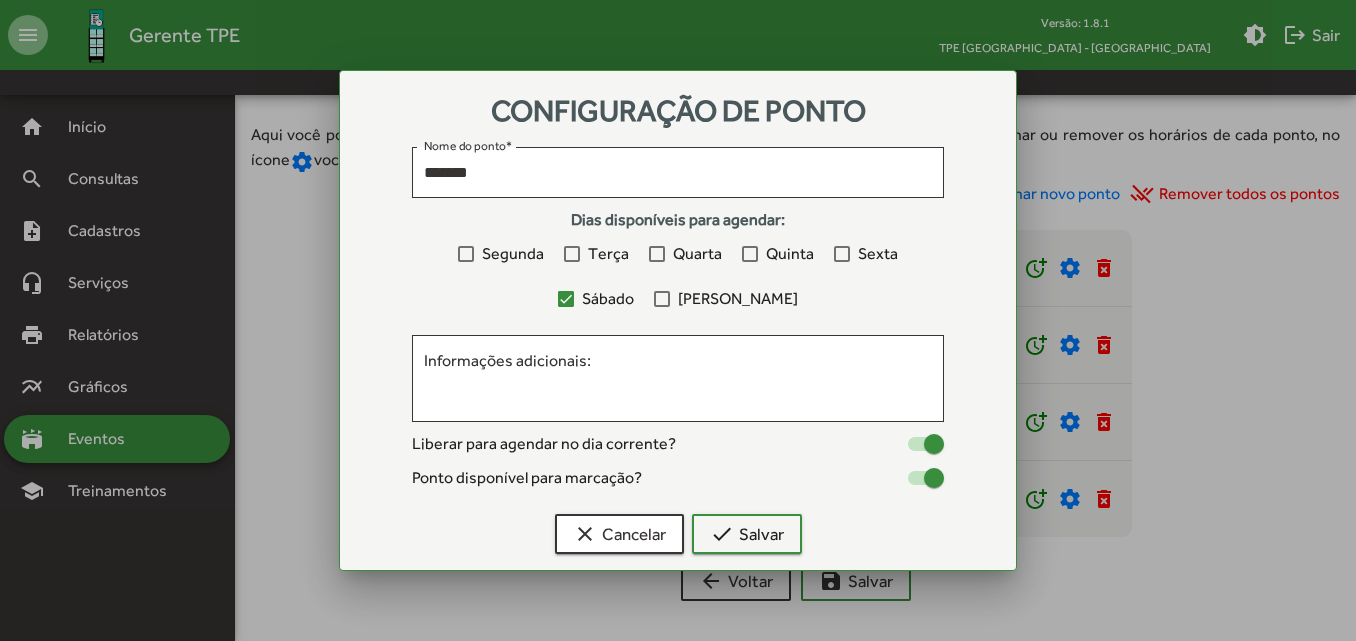 click at bounding box center (678, 320) 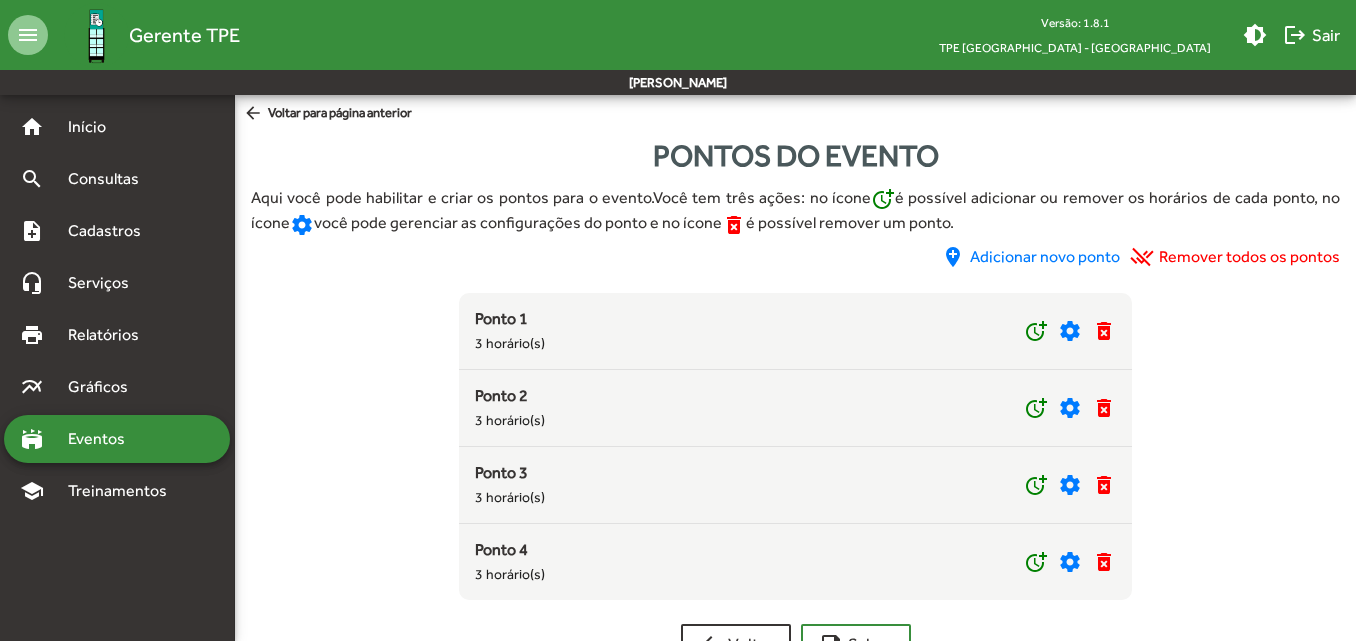 scroll, scrollTop: 63, scrollLeft: 0, axis: vertical 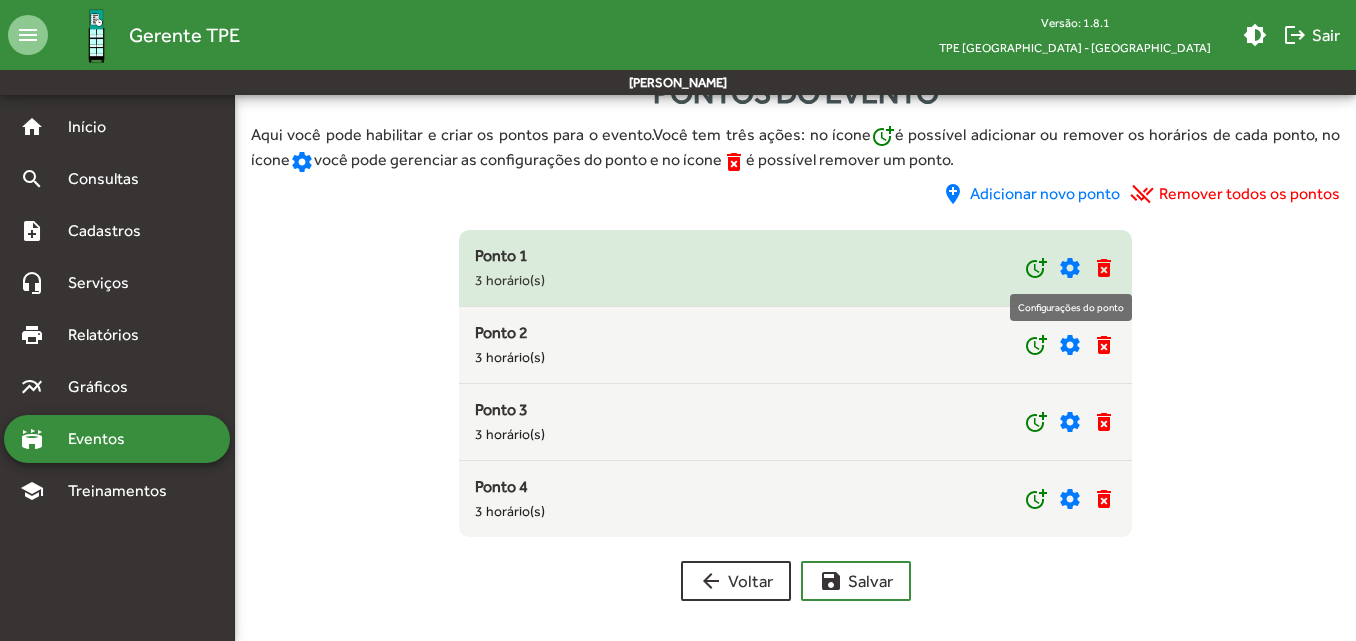 click on "settings" 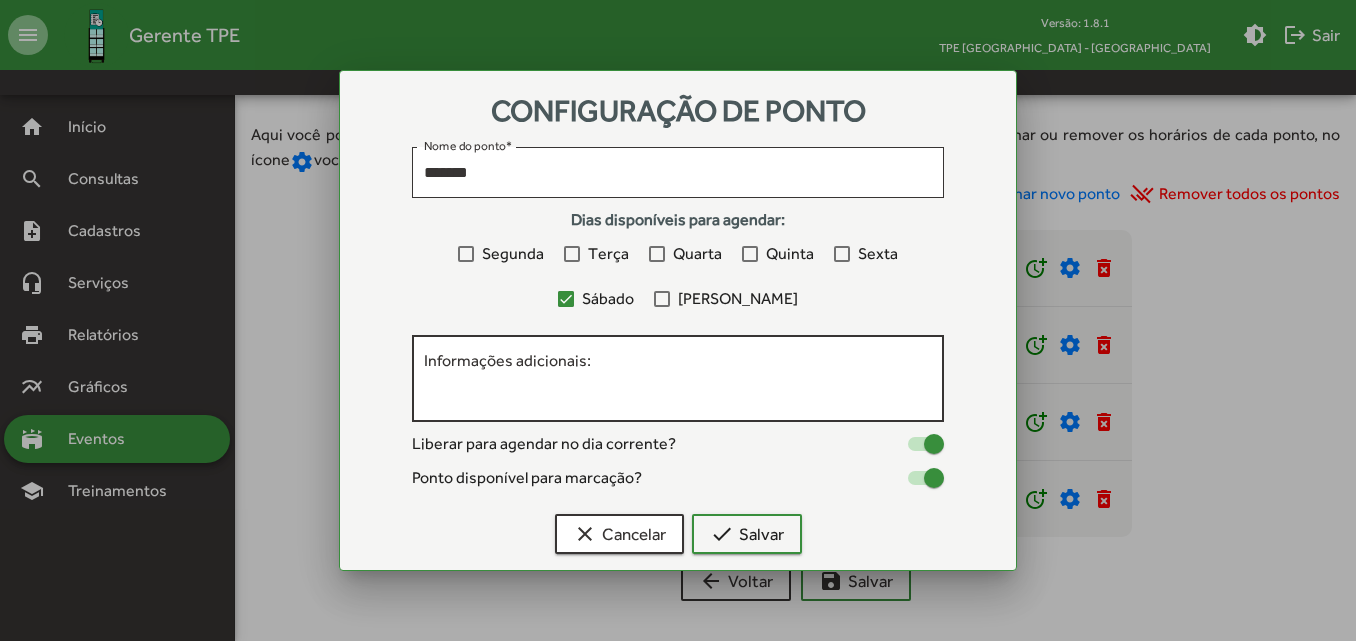 click on "Informações adicionais:" at bounding box center [678, 379] 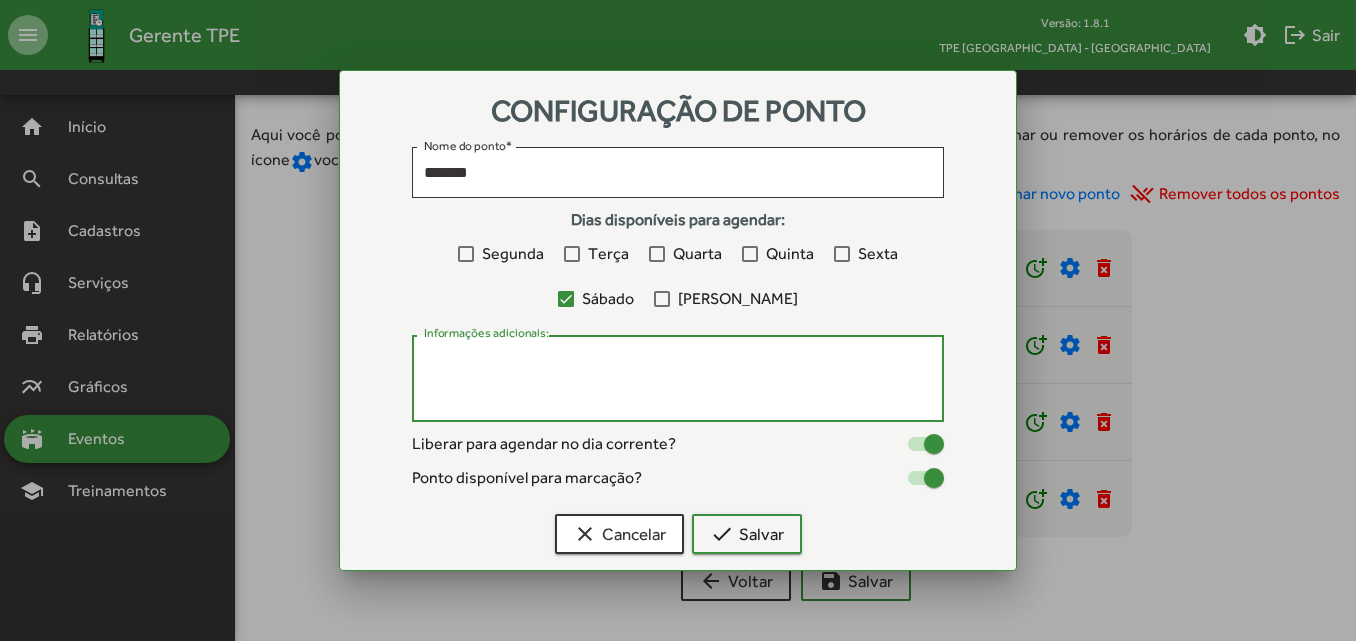 paste on "**********" 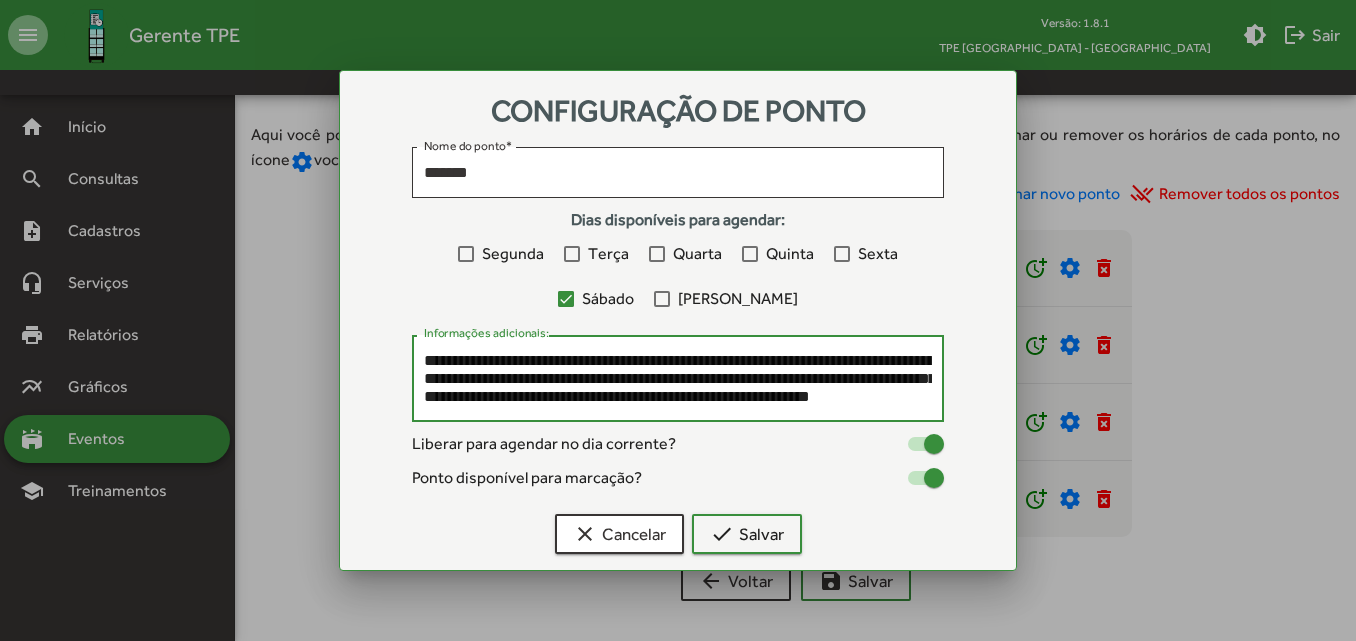 scroll, scrollTop: 0, scrollLeft: 0, axis: both 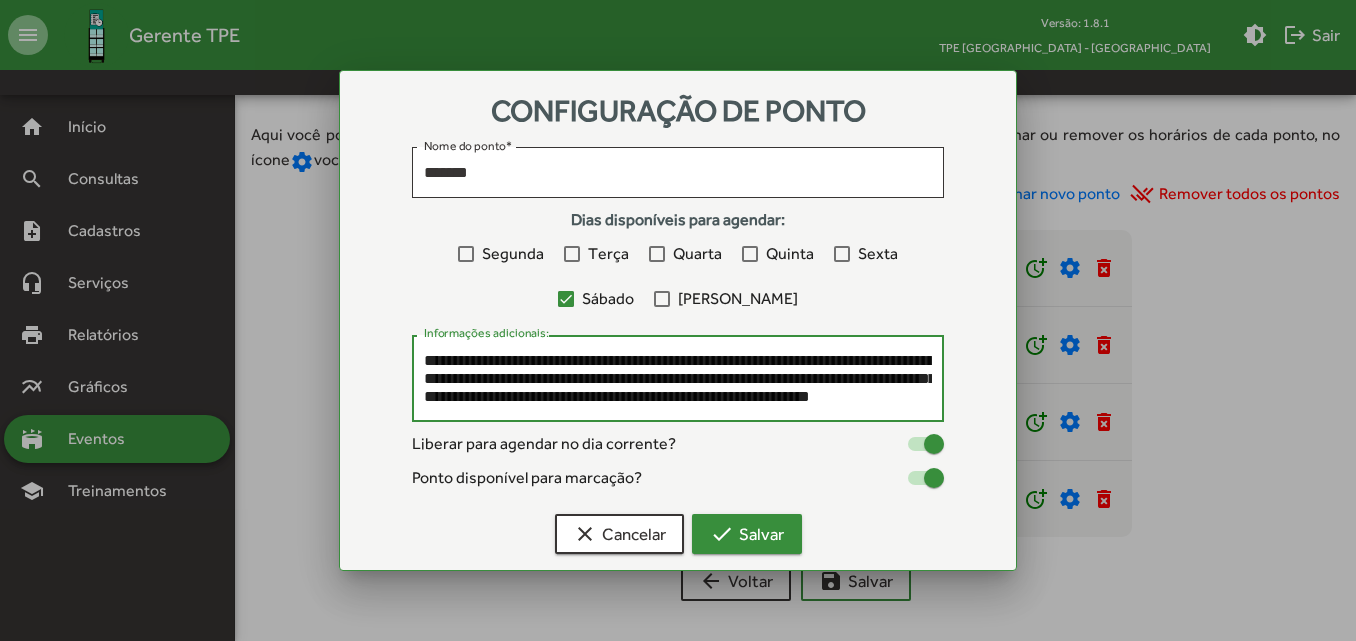type on "**********" 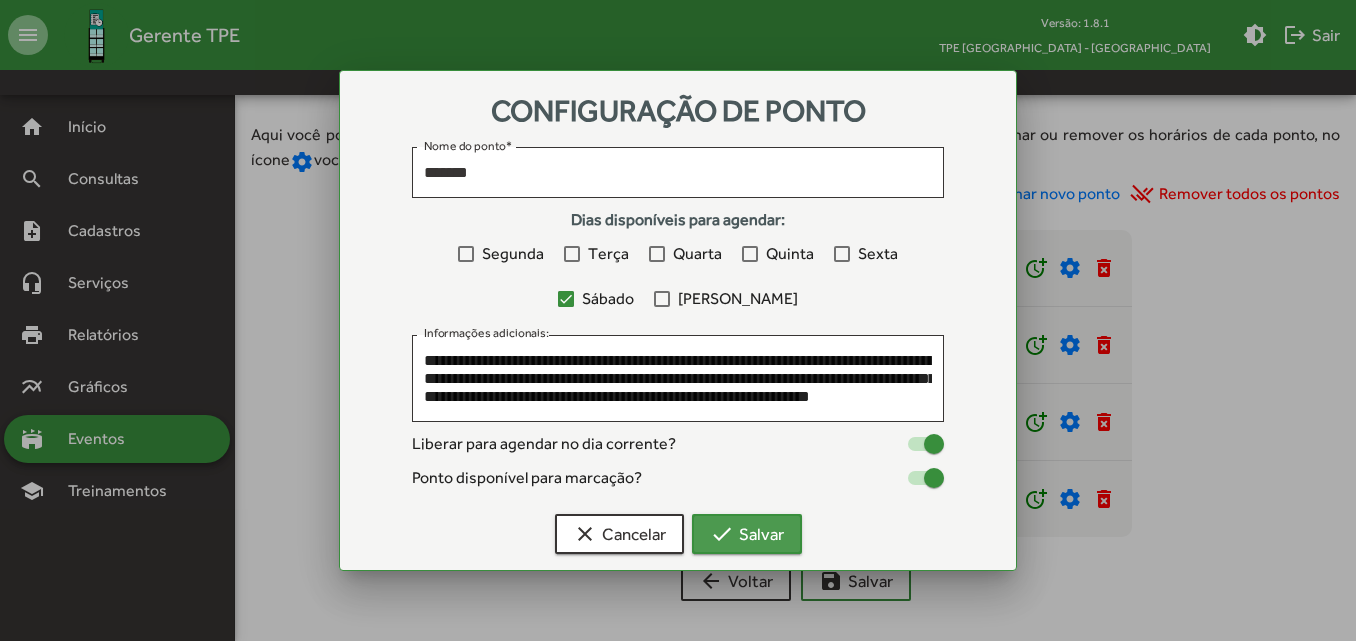 click on "check  Salvar" at bounding box center (747, 534) 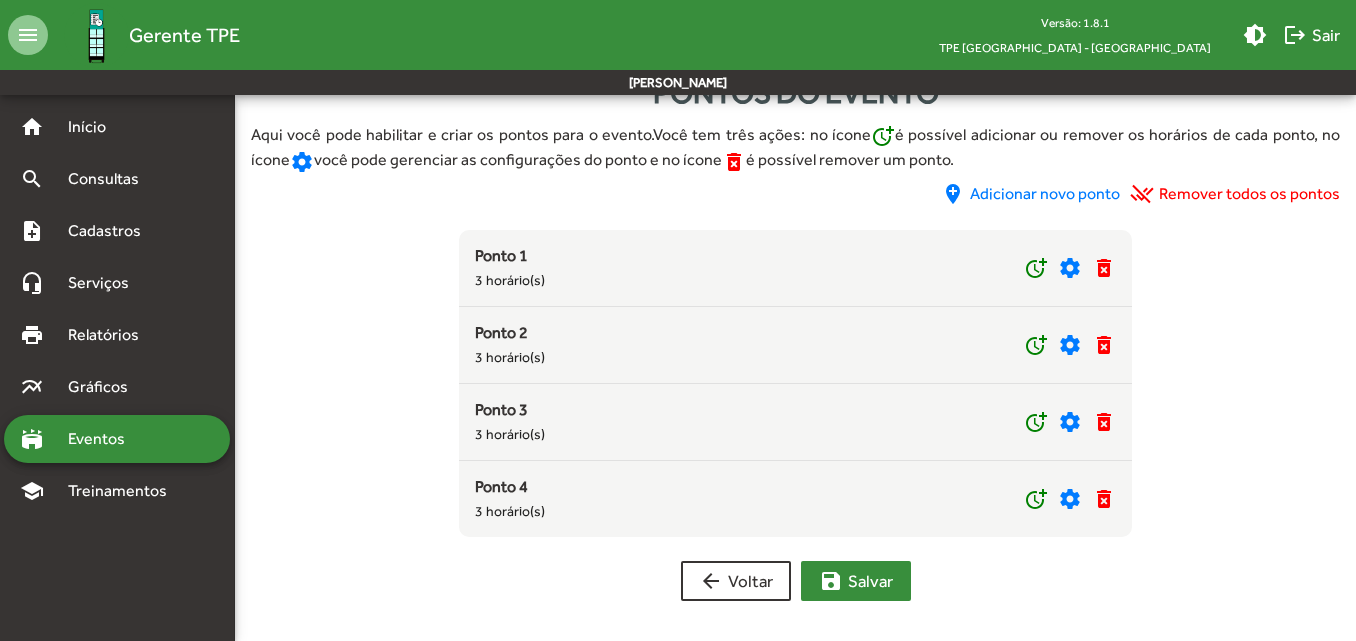click on "save  [PERSON_NAME]" 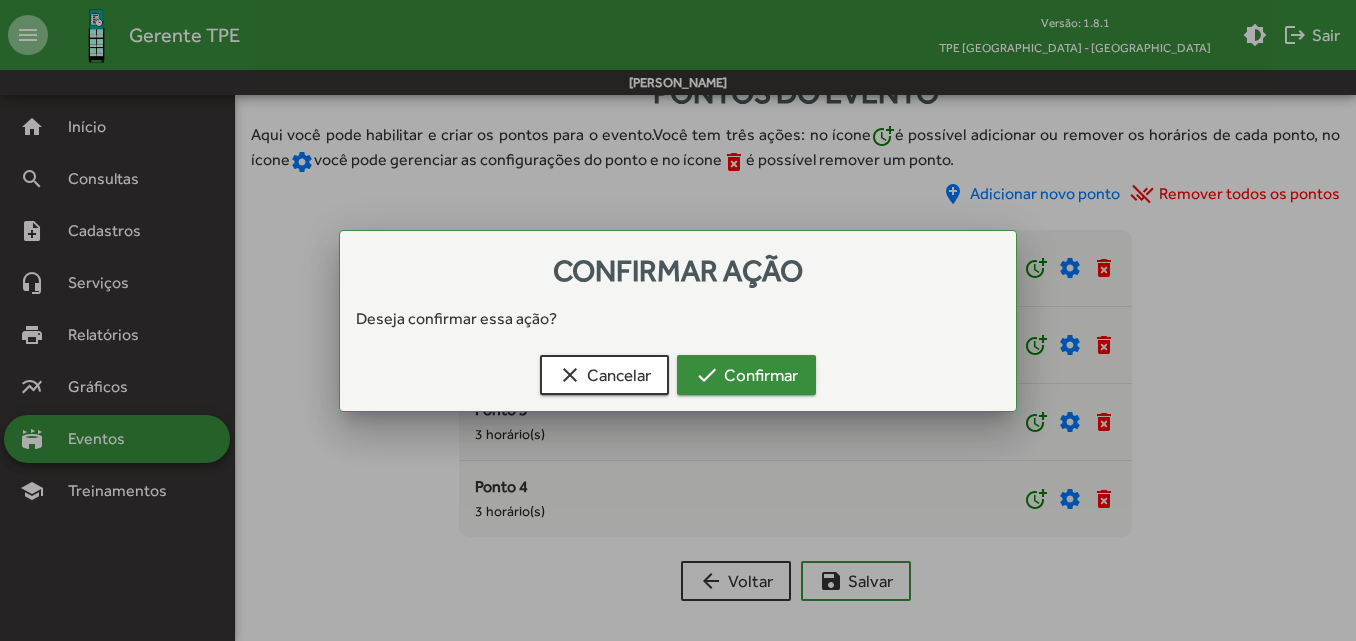 click on "check  Confirmar" at bounding box center (746, 375) 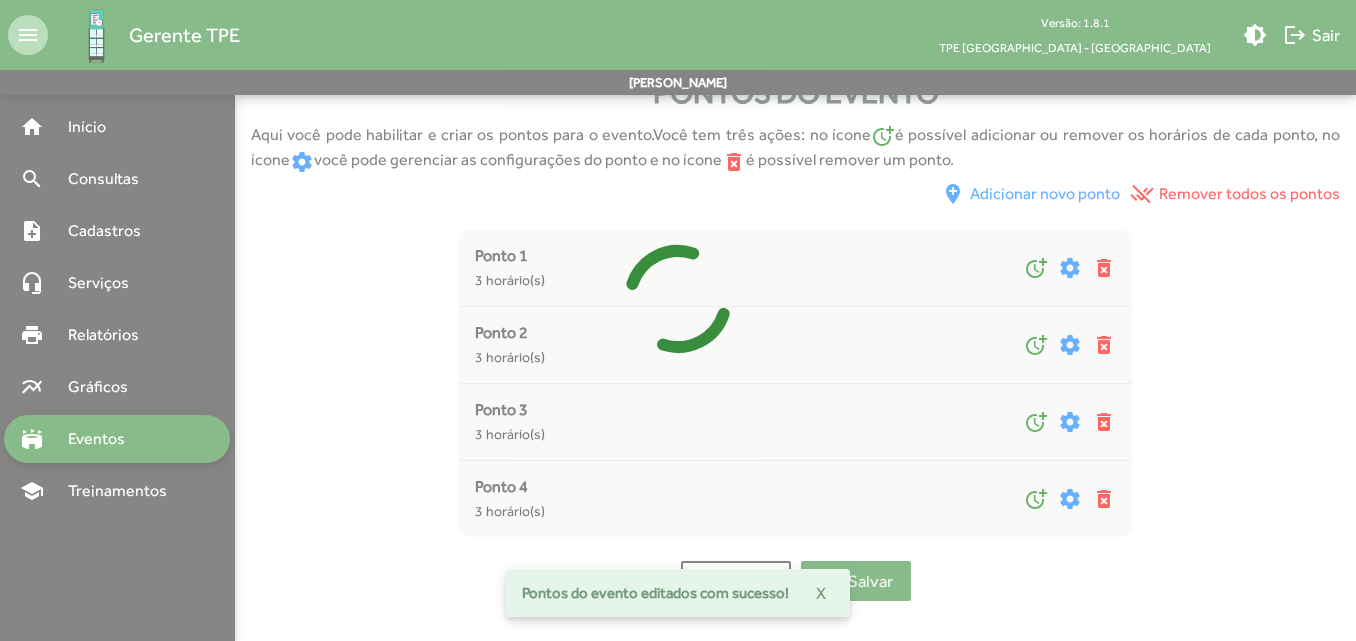 type 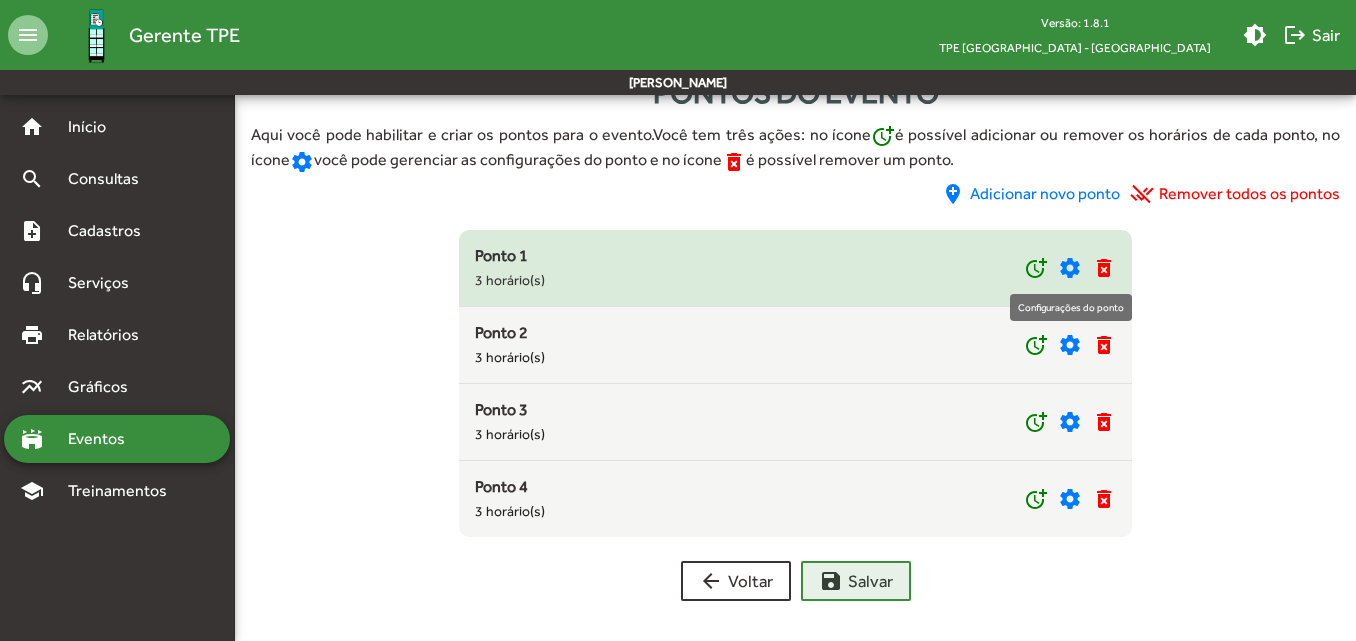 click on "settings" 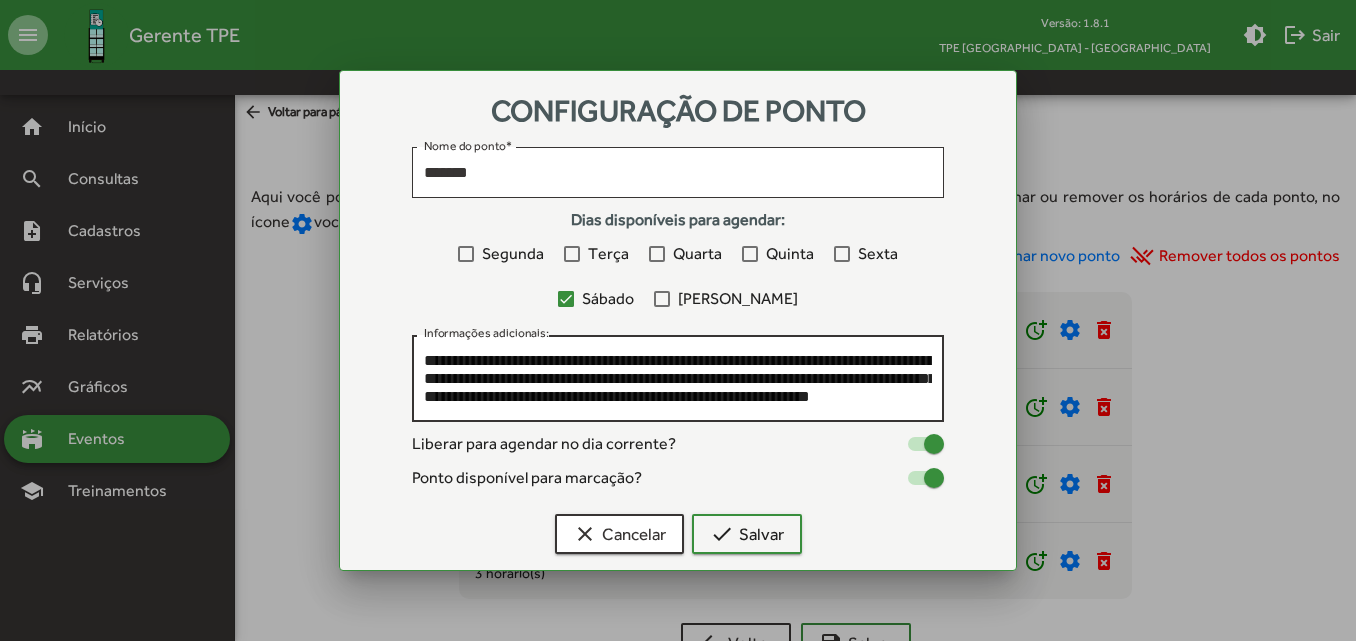 scroll, scrollTop: 0, scrollLeft: 0, axis: both 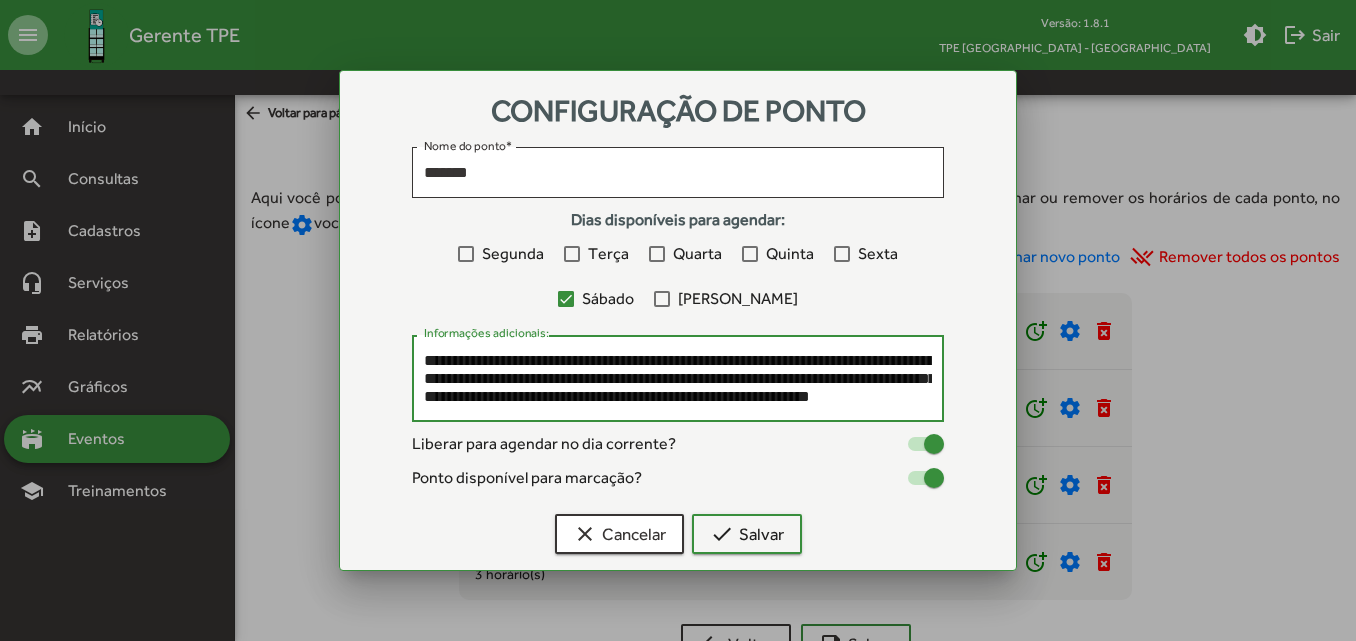 drag, startPoint x: 427, startPoint y: 362, endPoint x: 799, endPoint y: 377, distance: 372.3023 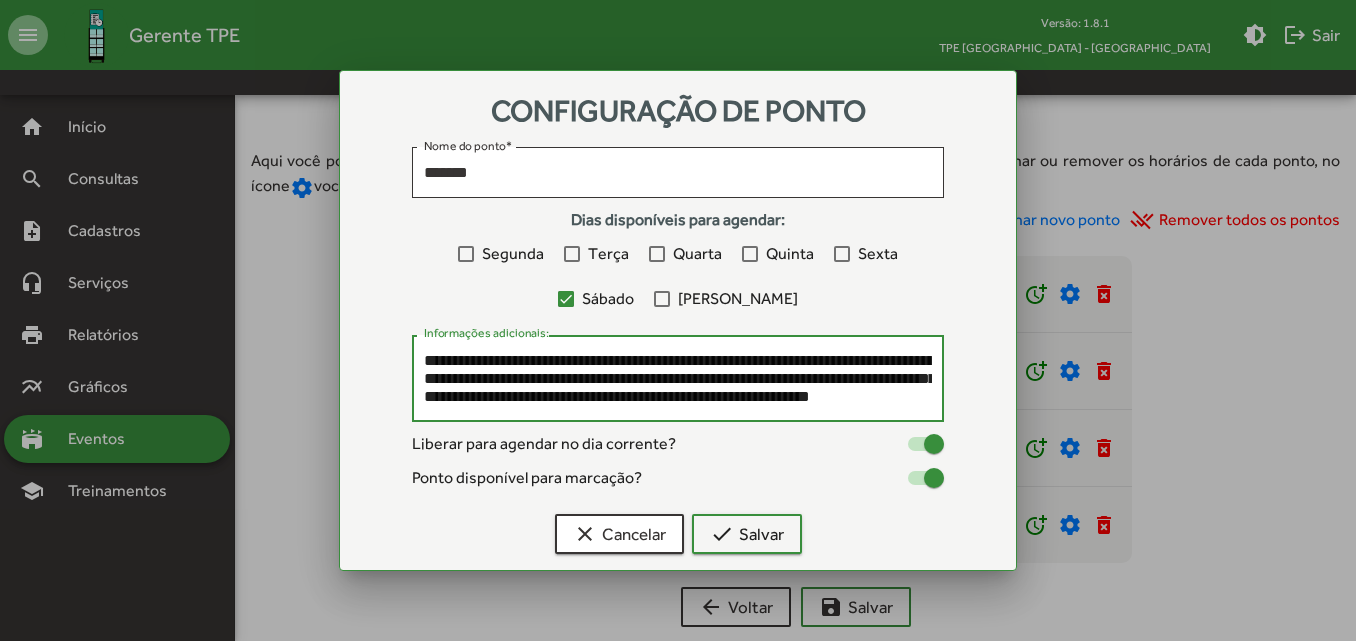 scroll, scrollTop: 63, scrollLeft: 0, axis: vertical 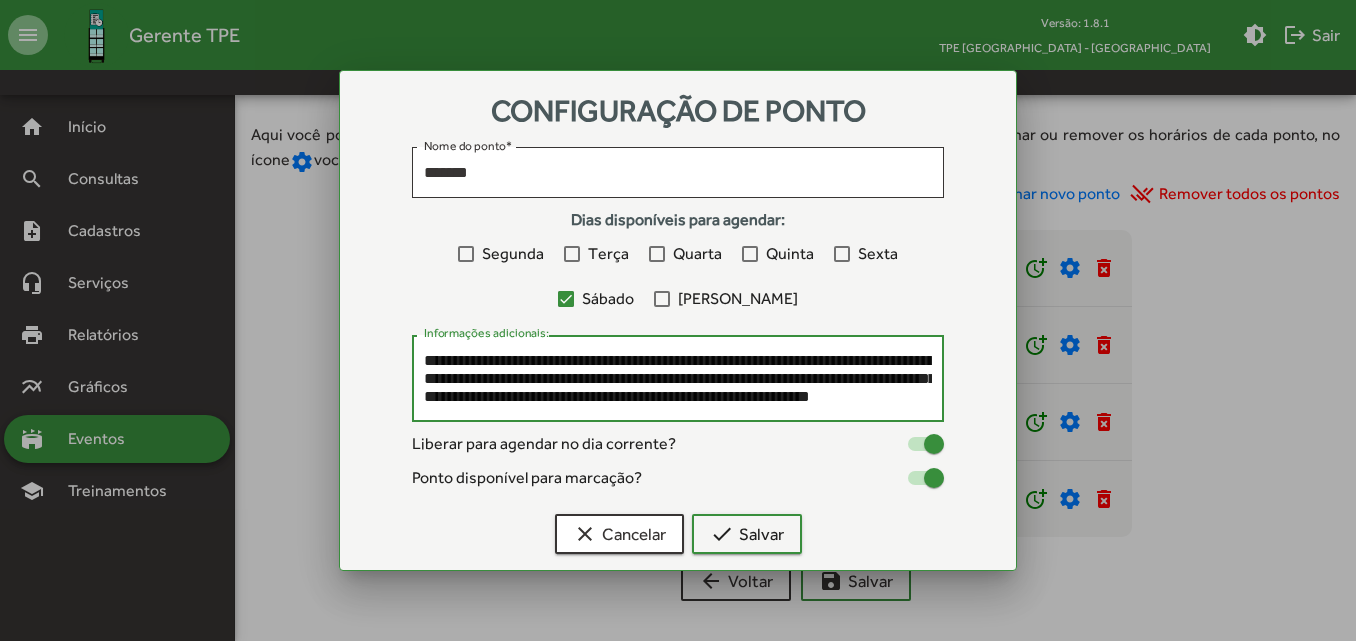 drag, startPoint x: 871, startPoint y: 362, endPoint x: 873, endPoint y: 390, distance: 28.071337 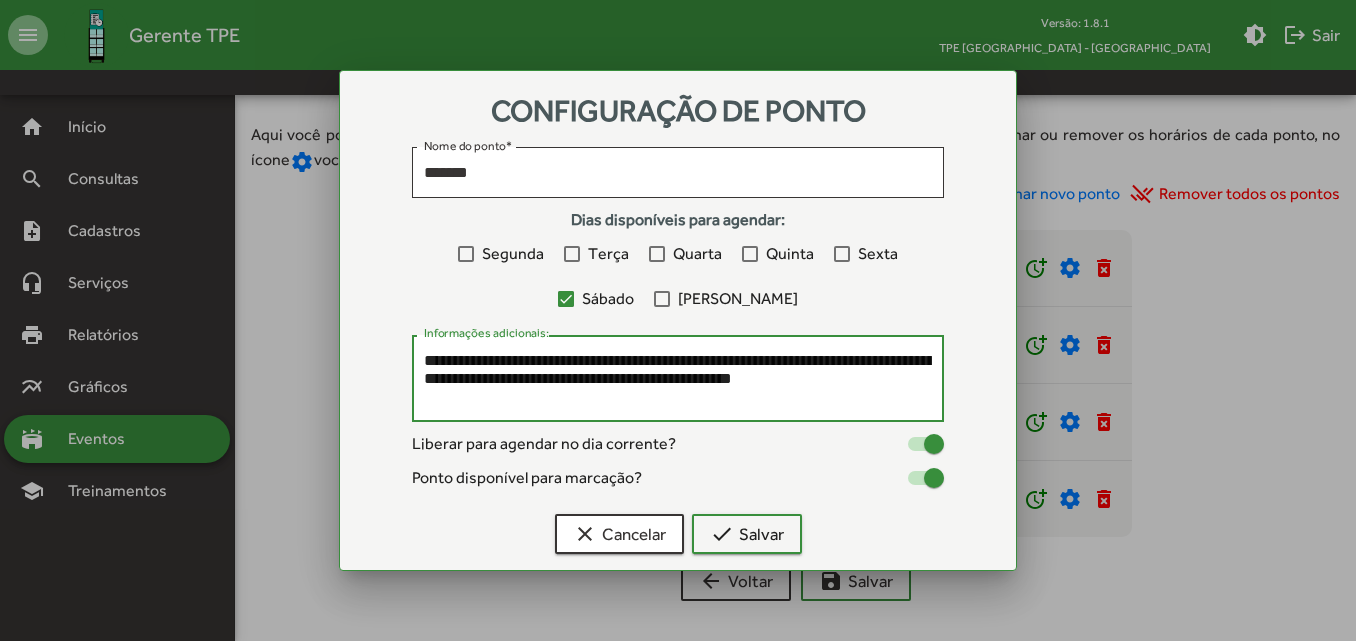 scroll, scrollTop: 0, scrollLeft: 0, axis: both 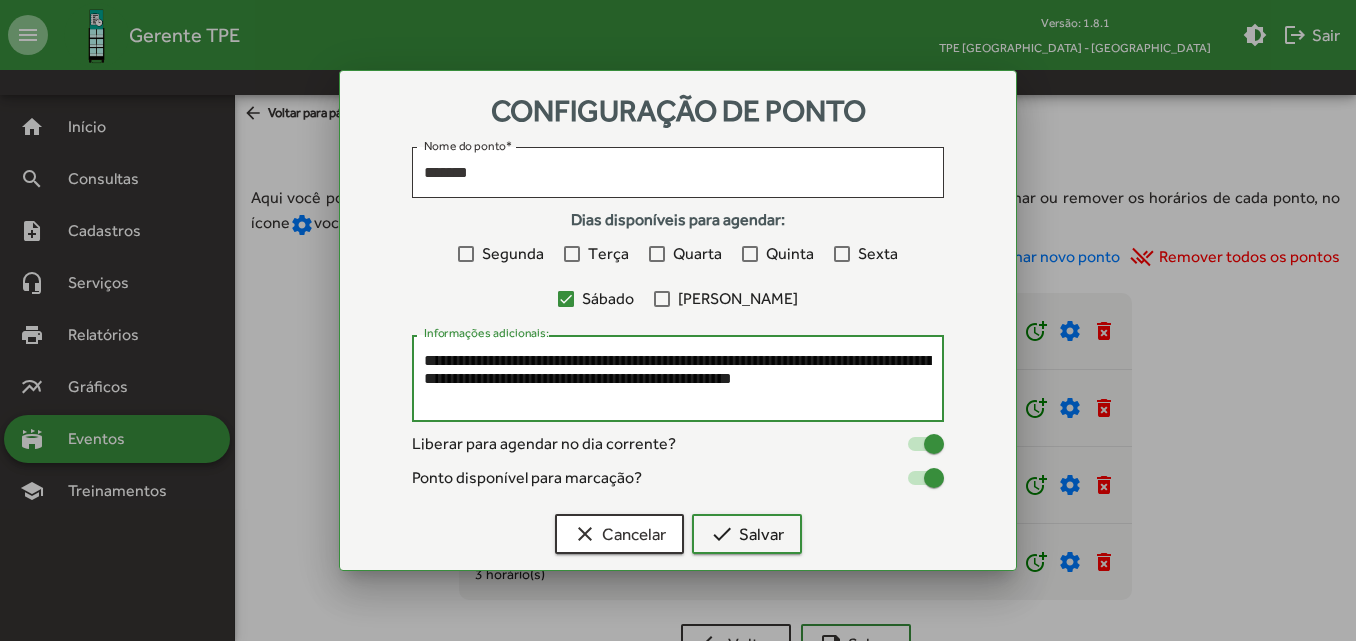 drag, startPoint x: 881, startPoint y: 385, endPoint x: 386, endPoint y: 360, distance: 495.63092 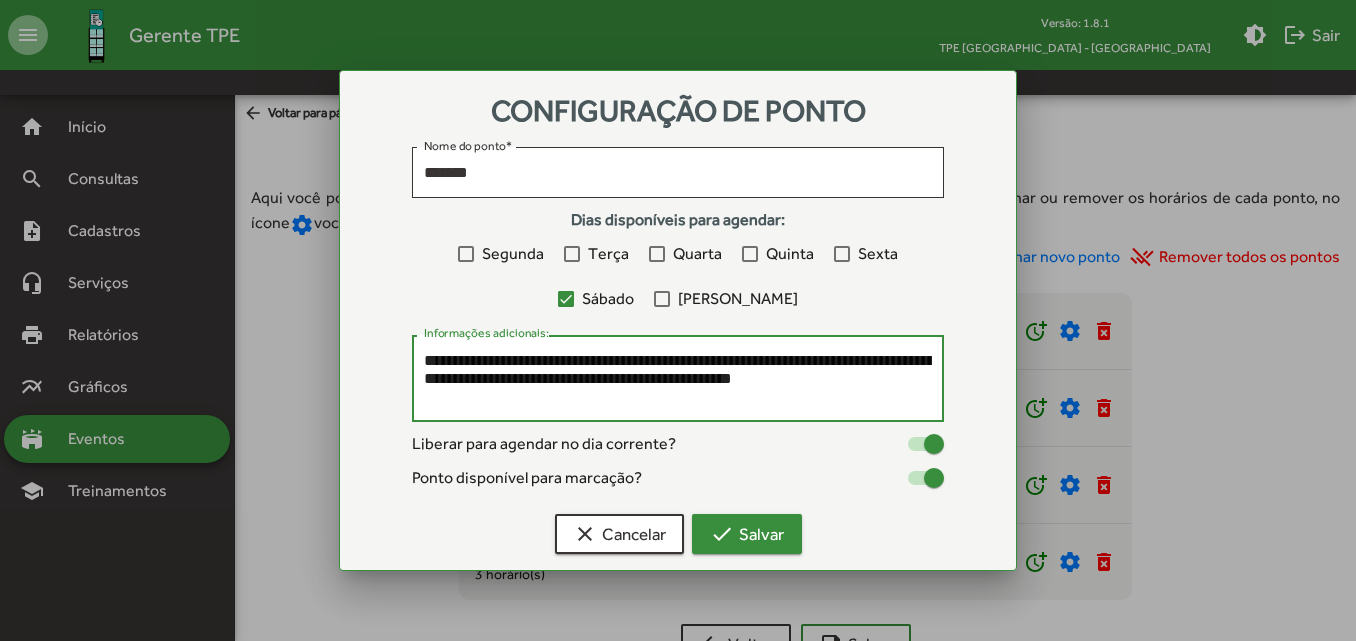 type on "**********" 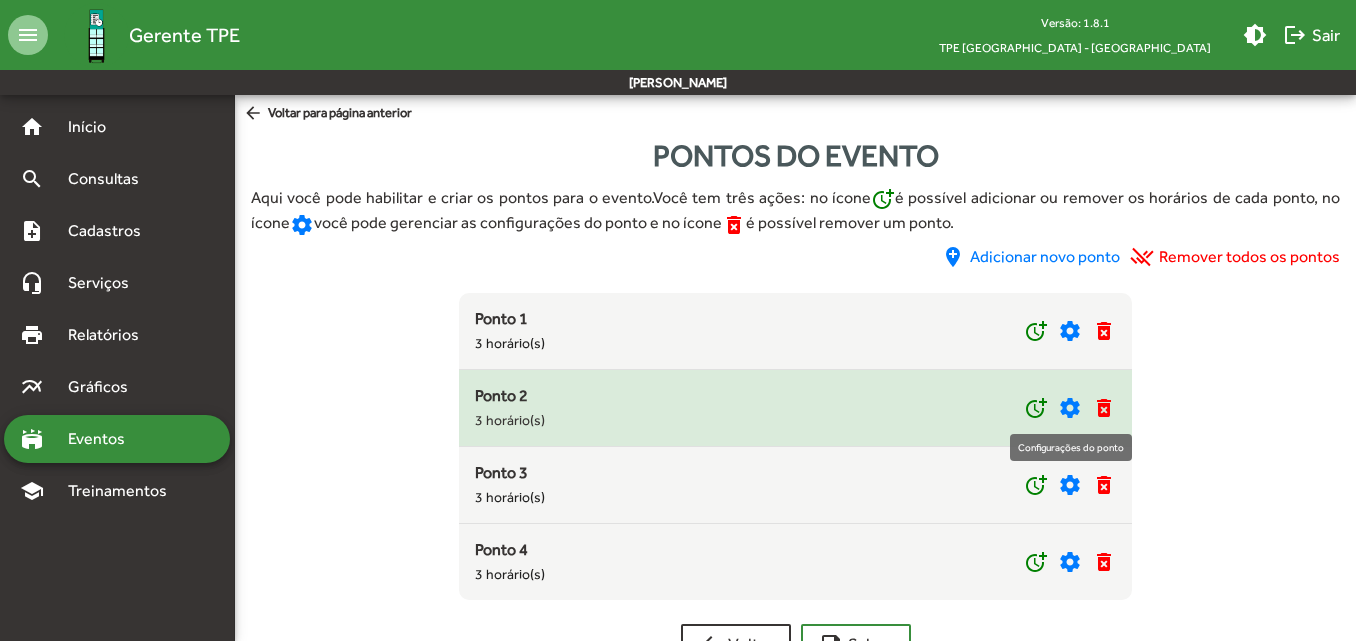 click on "settings" 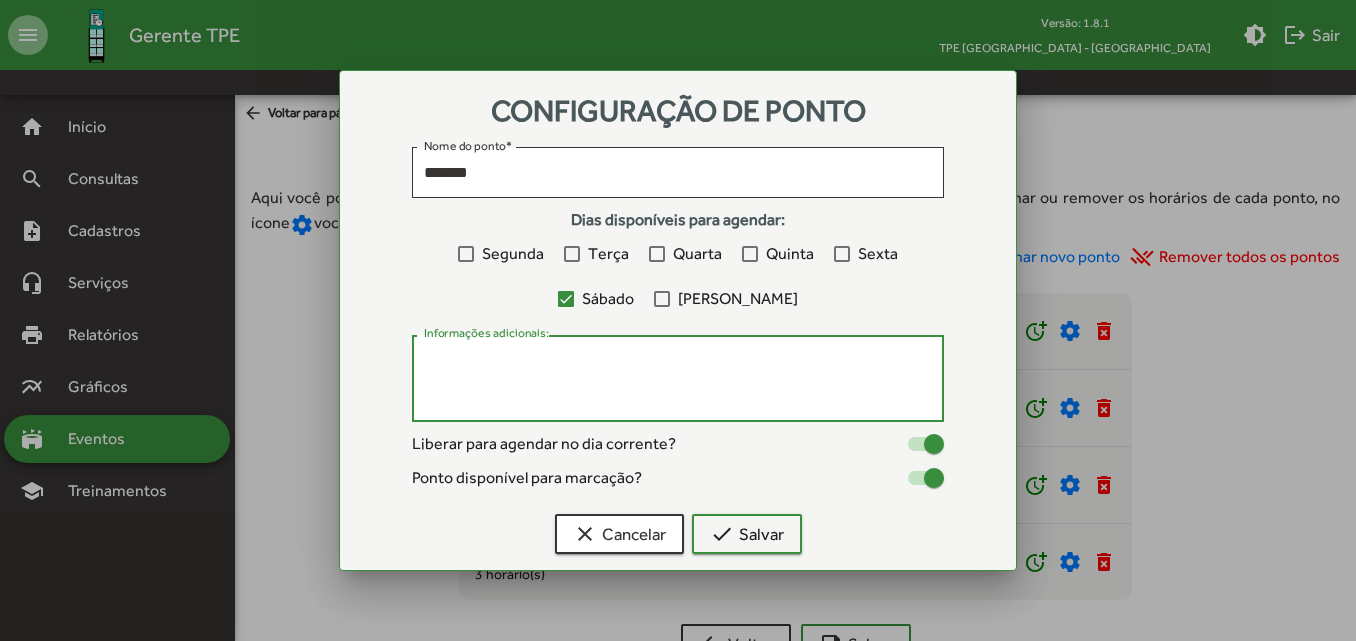 click on "Informações adicionais:" at bounding box center (678, 379) 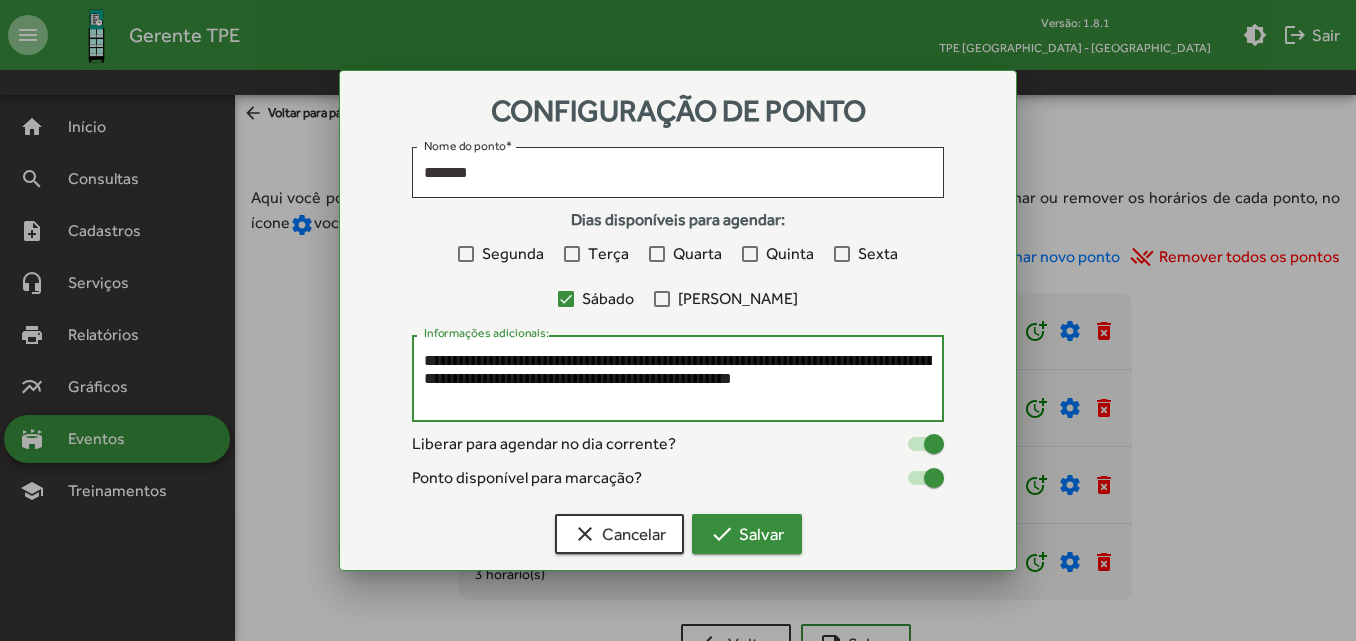 type on "**********" 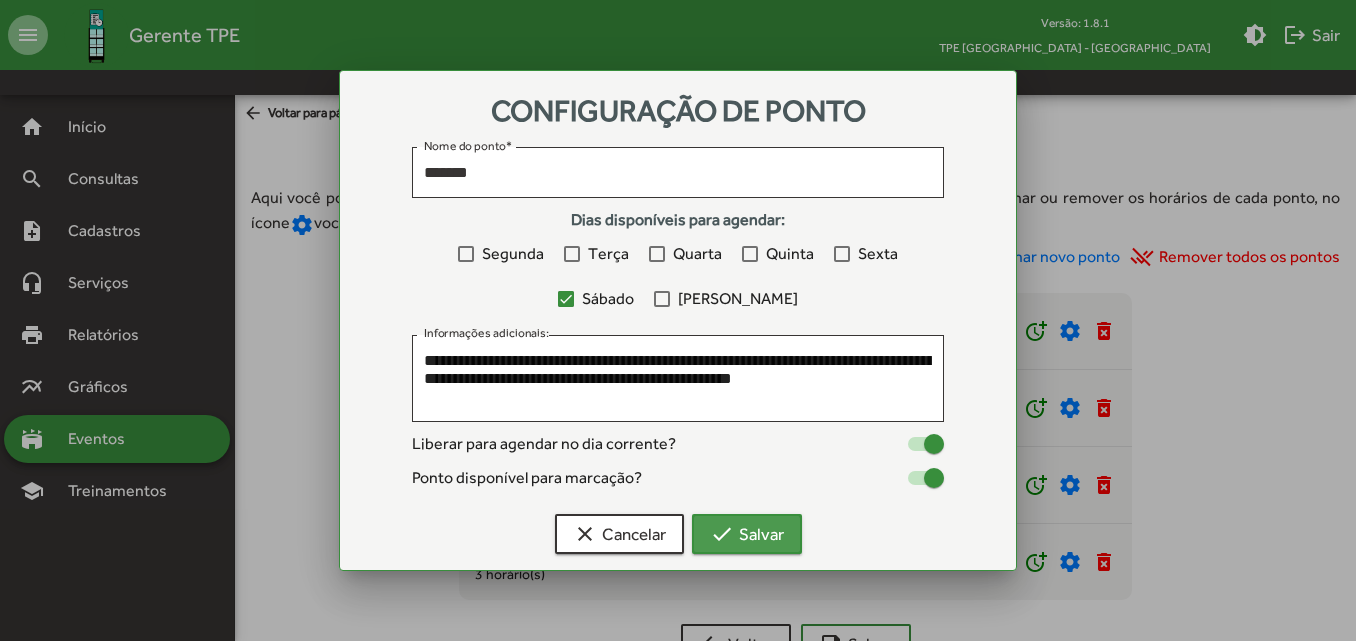 click on "check  Salvar" at bounding box center (747, 534) 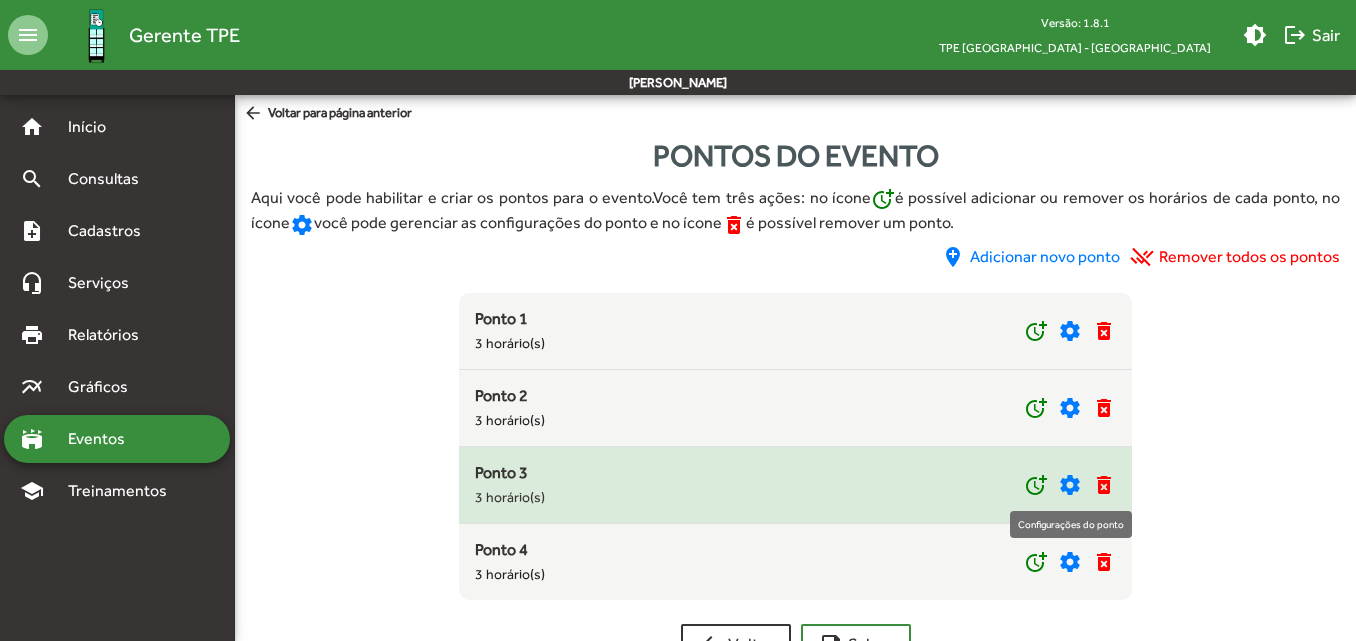 click on "settings" 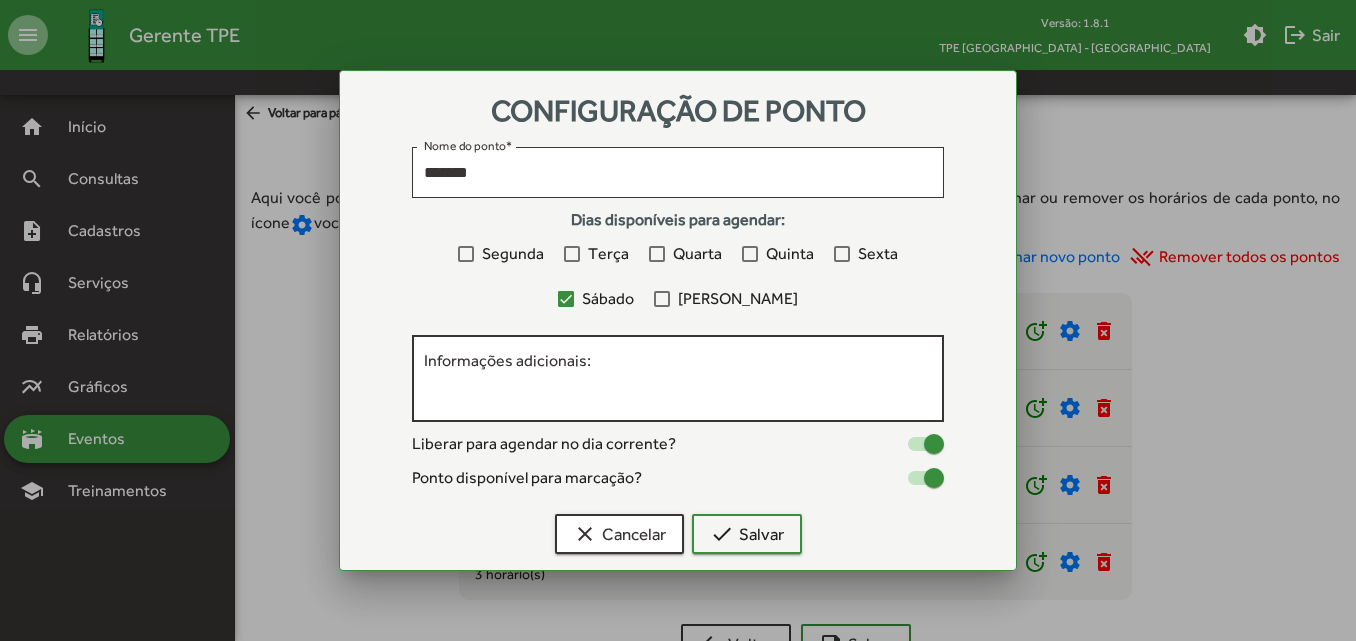 click on "Informações adicionais:" at bounding box center (678, 376) 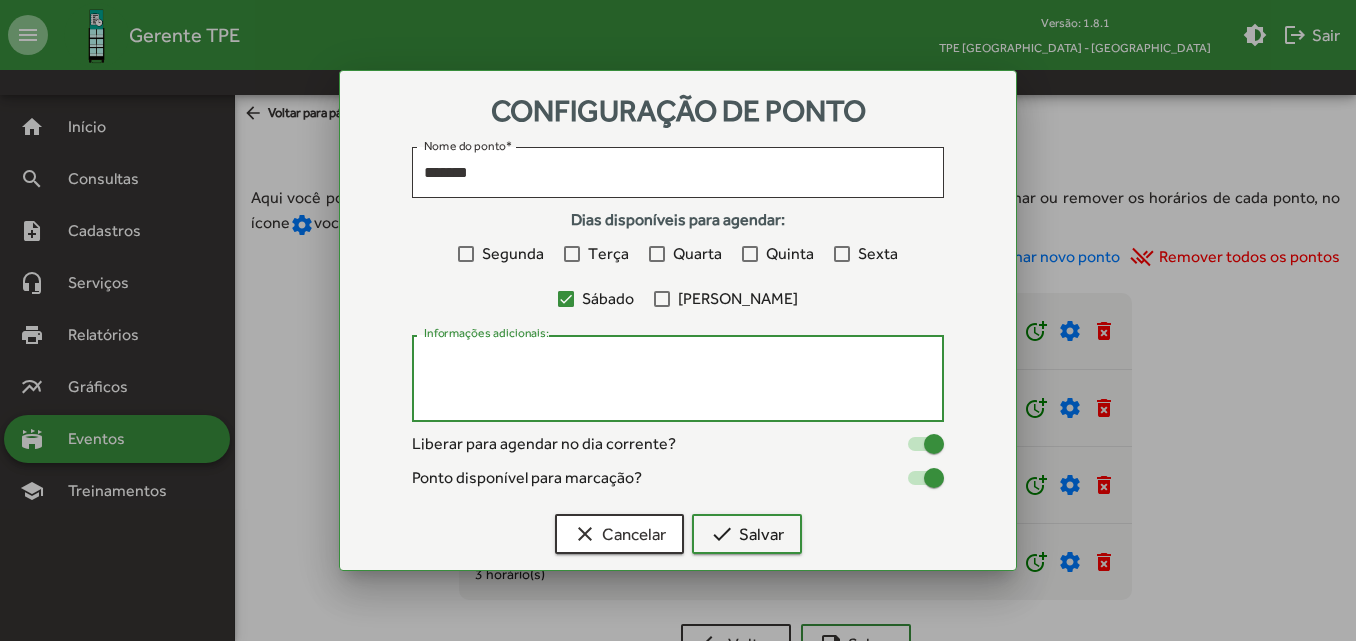 paste on "**********" 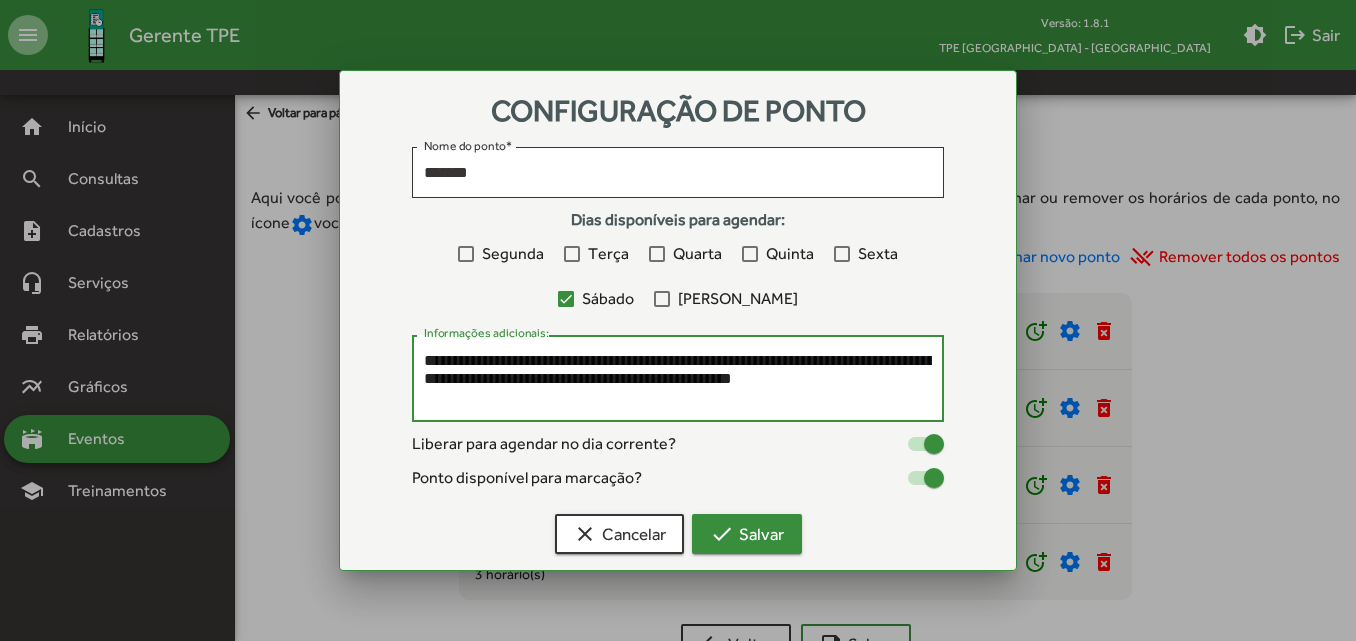 type on "**********" 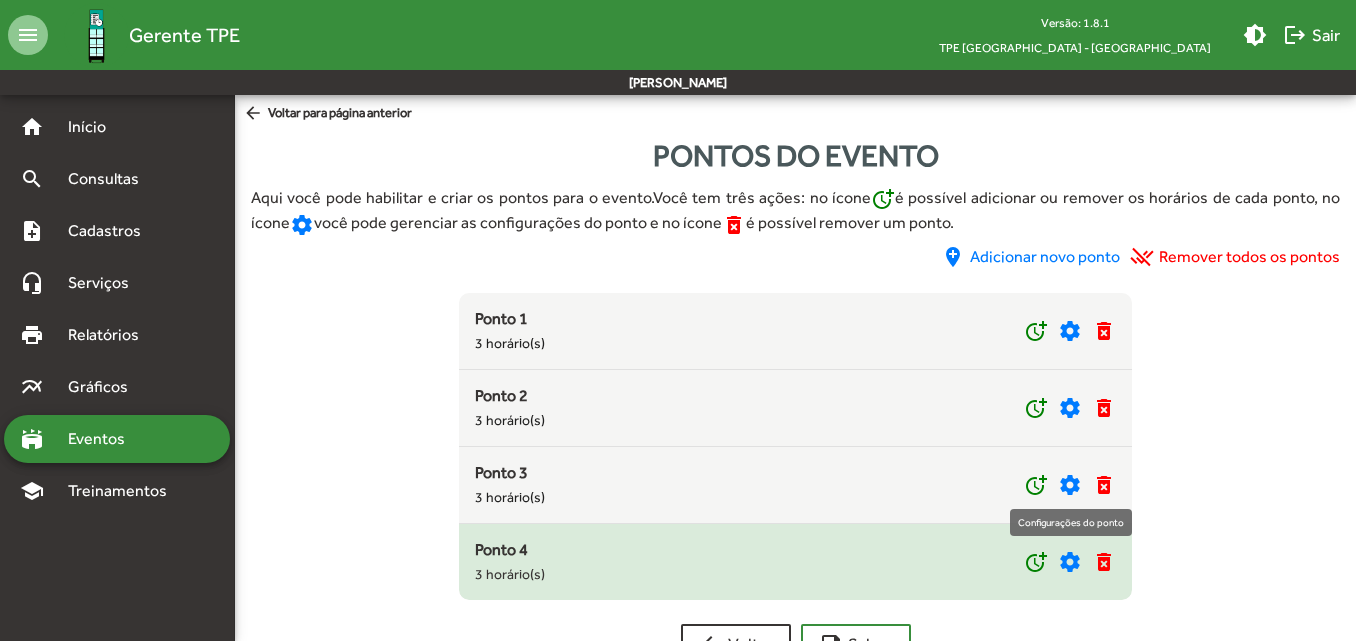 click on "settings" 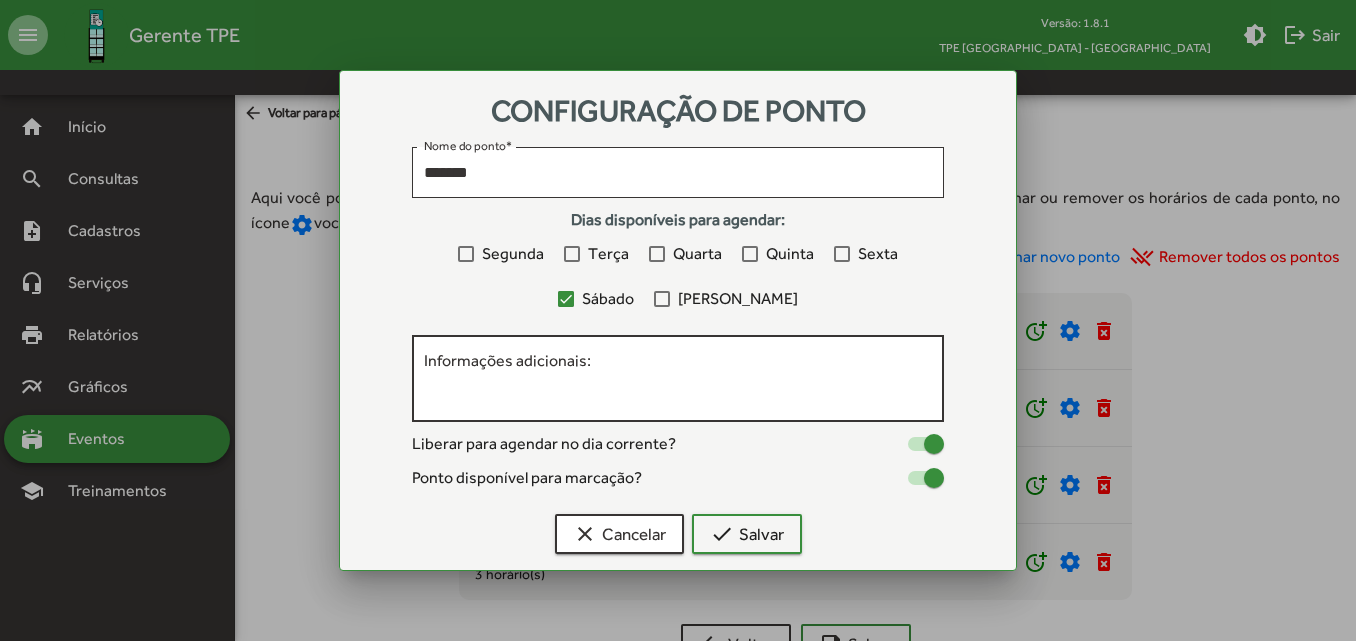click on "Informações adicionais:" at bounding box center (678, 379) 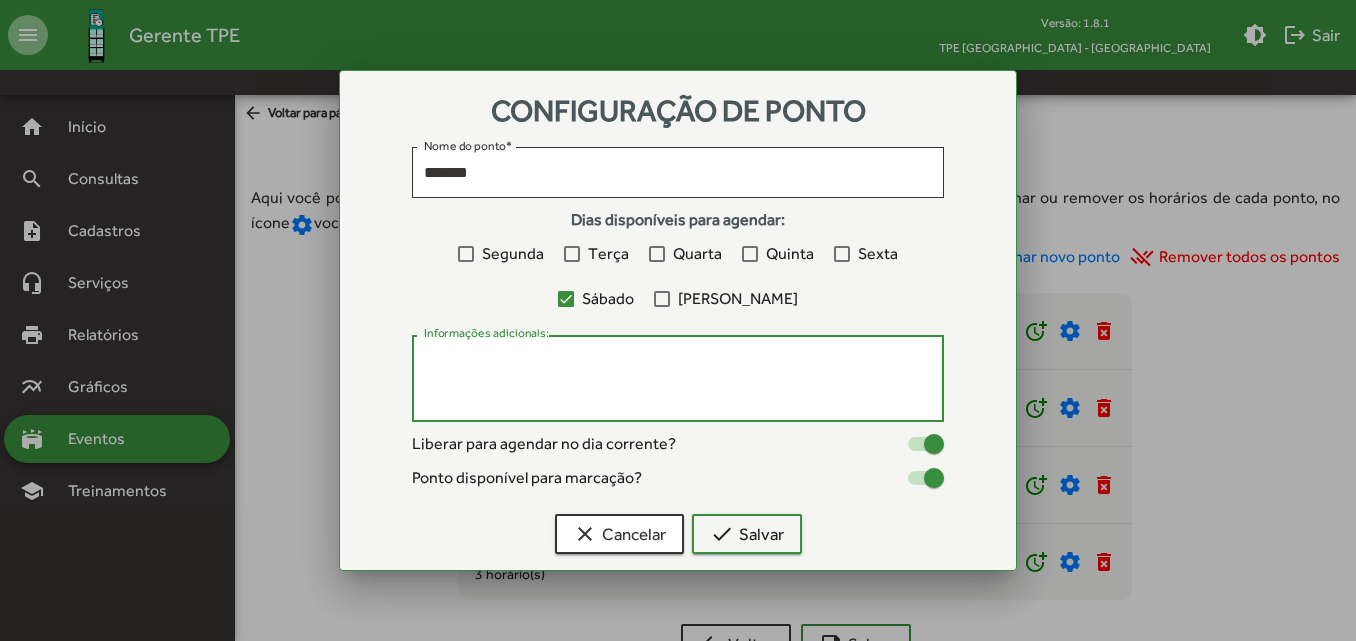 paste on "**********" 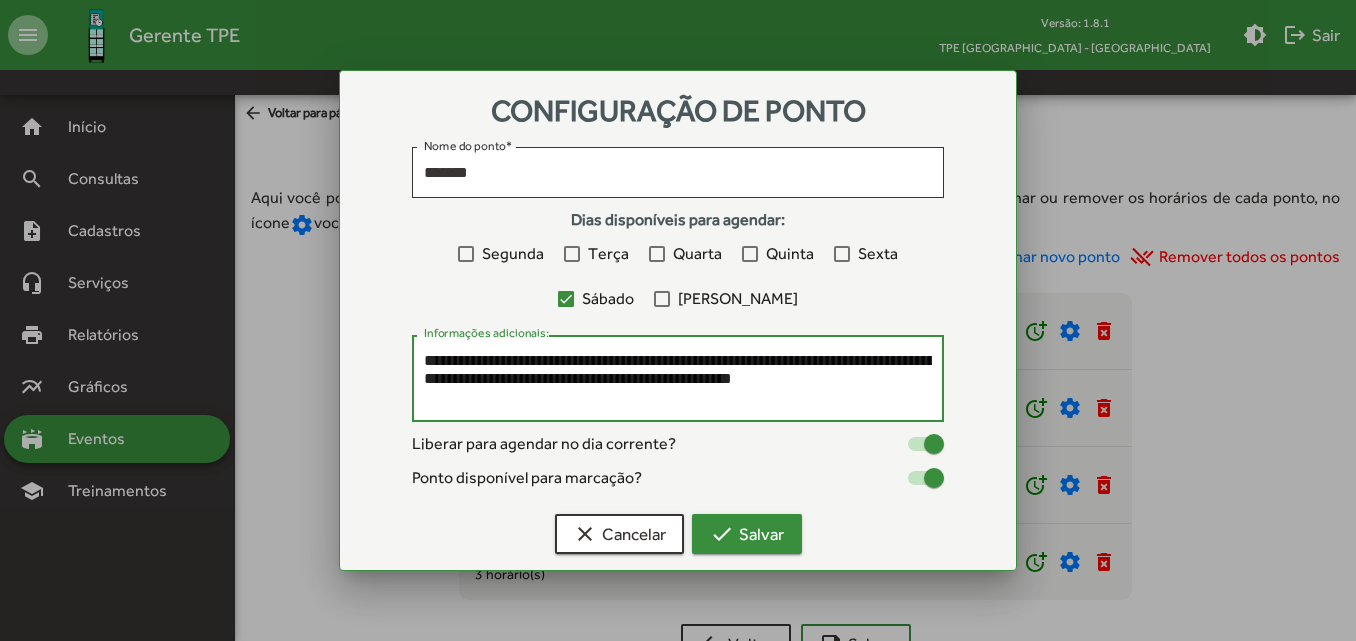type on "**********" 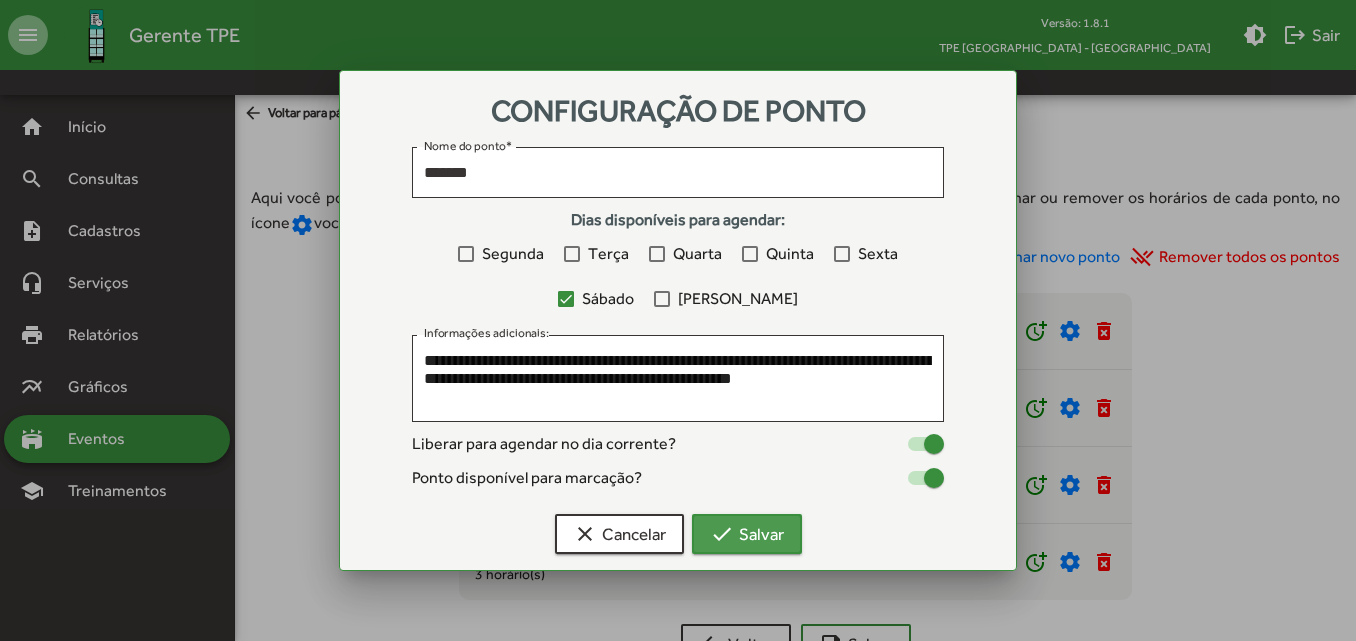 click on "check  Salvar" at bounding box center [747, 534] 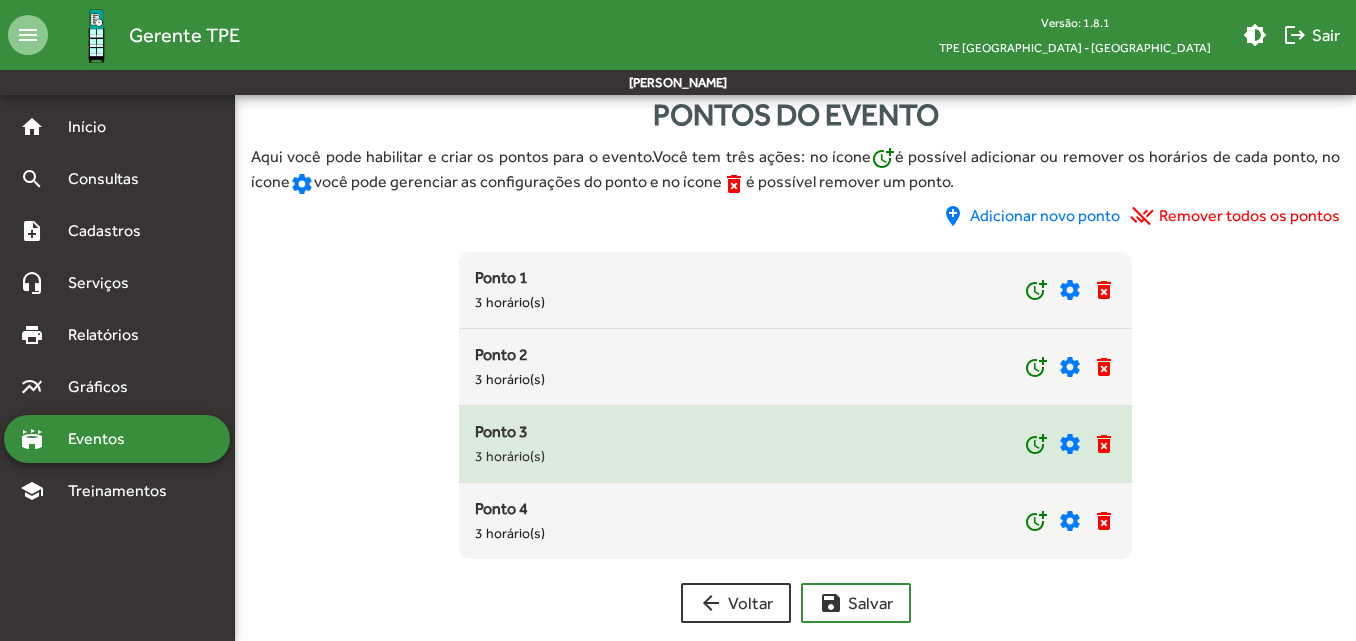 scroll, scrollTop: 63, scrollLeft: 0, axis: vertical 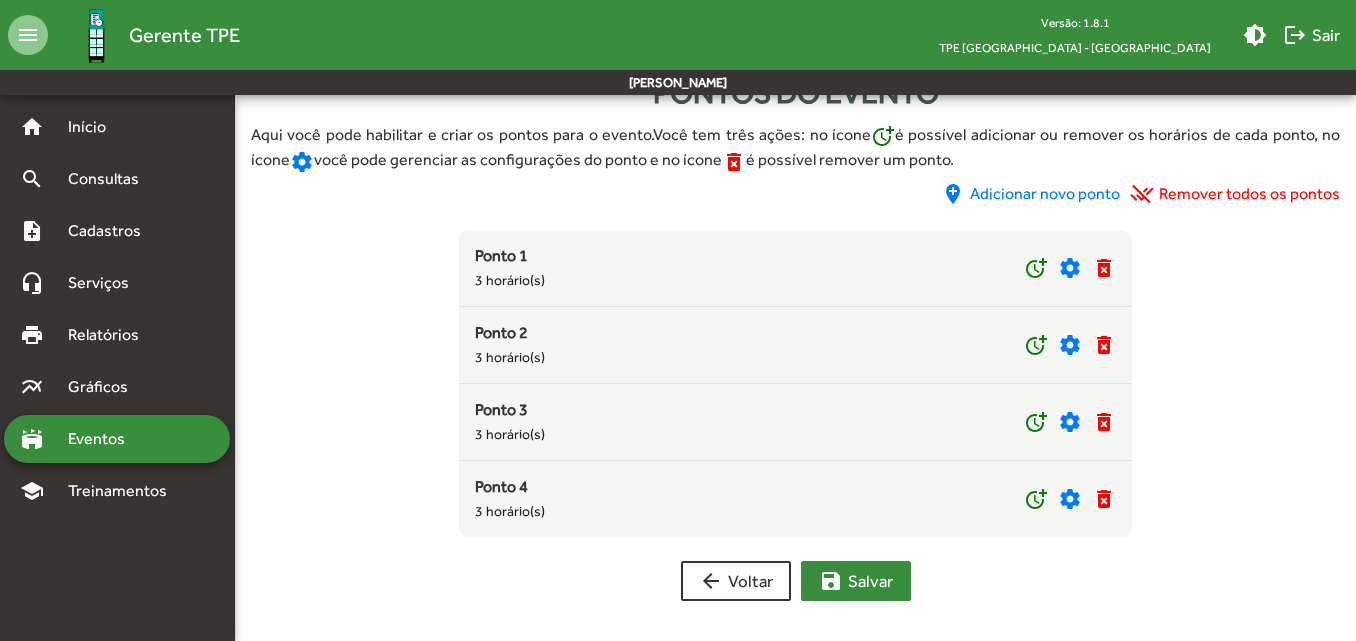 click on "save  [PERSON_NAME]" 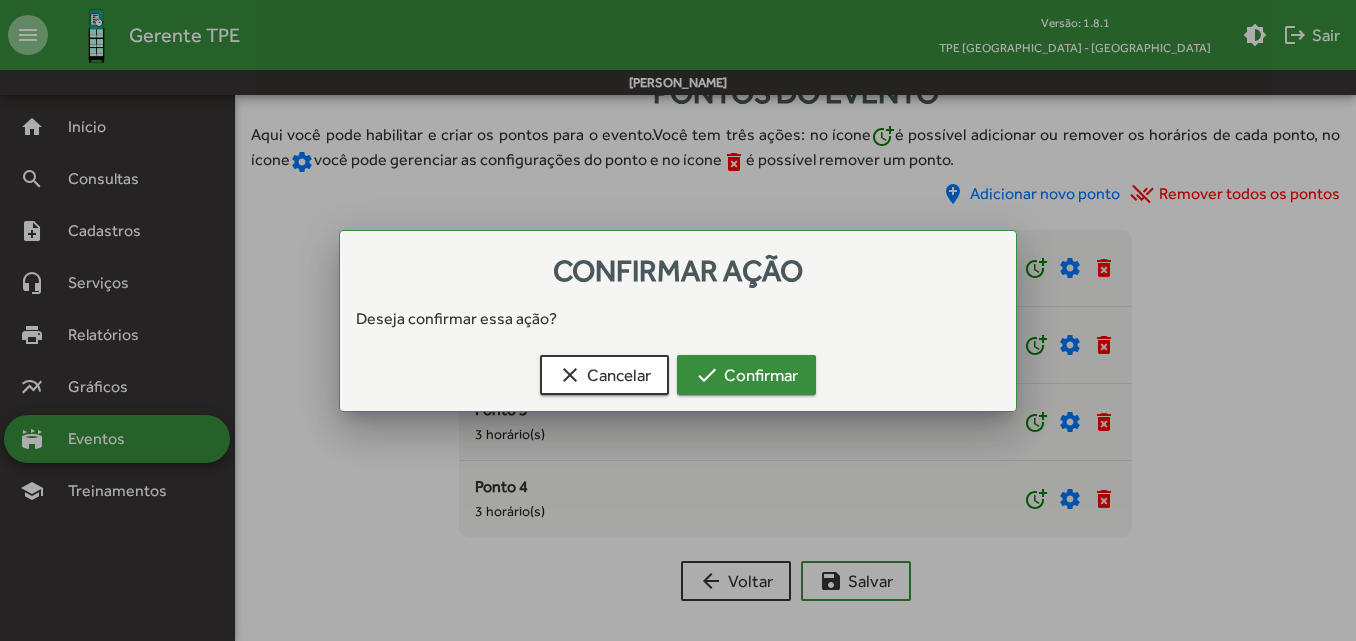 click on "check  Confirmar" at bounding box center (746, 375) 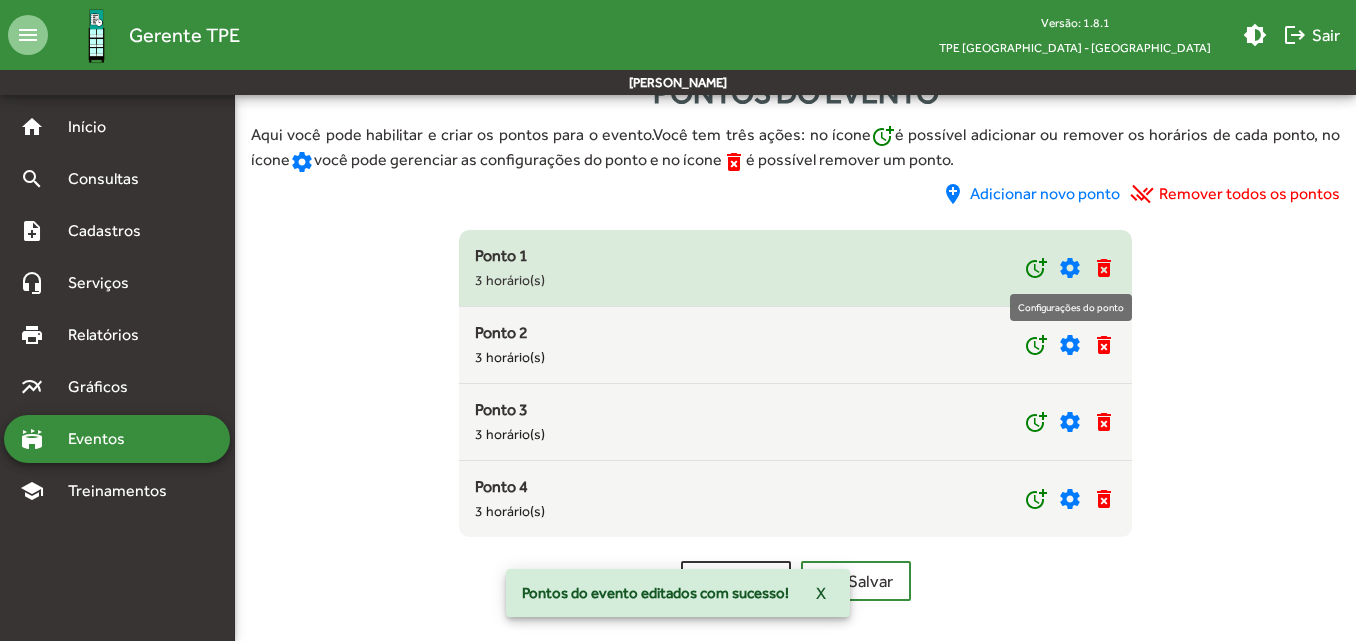click on "settings" 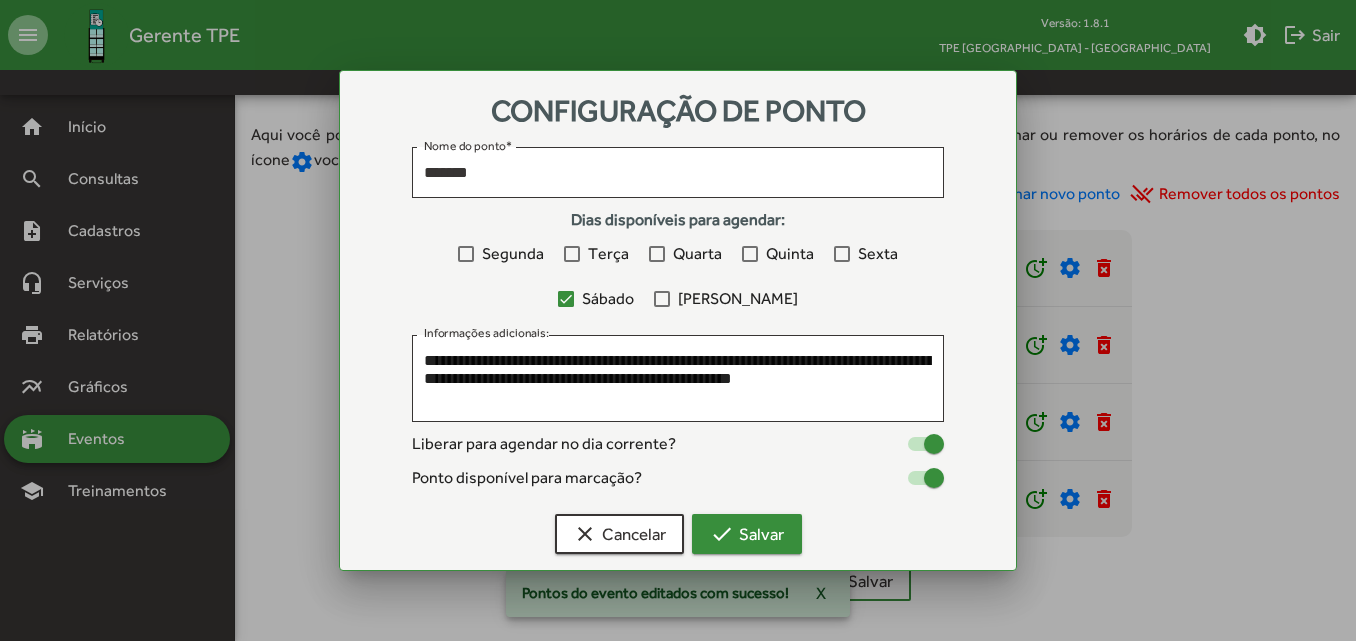 click on "check  Salvar" at bounding box center (747, 534) 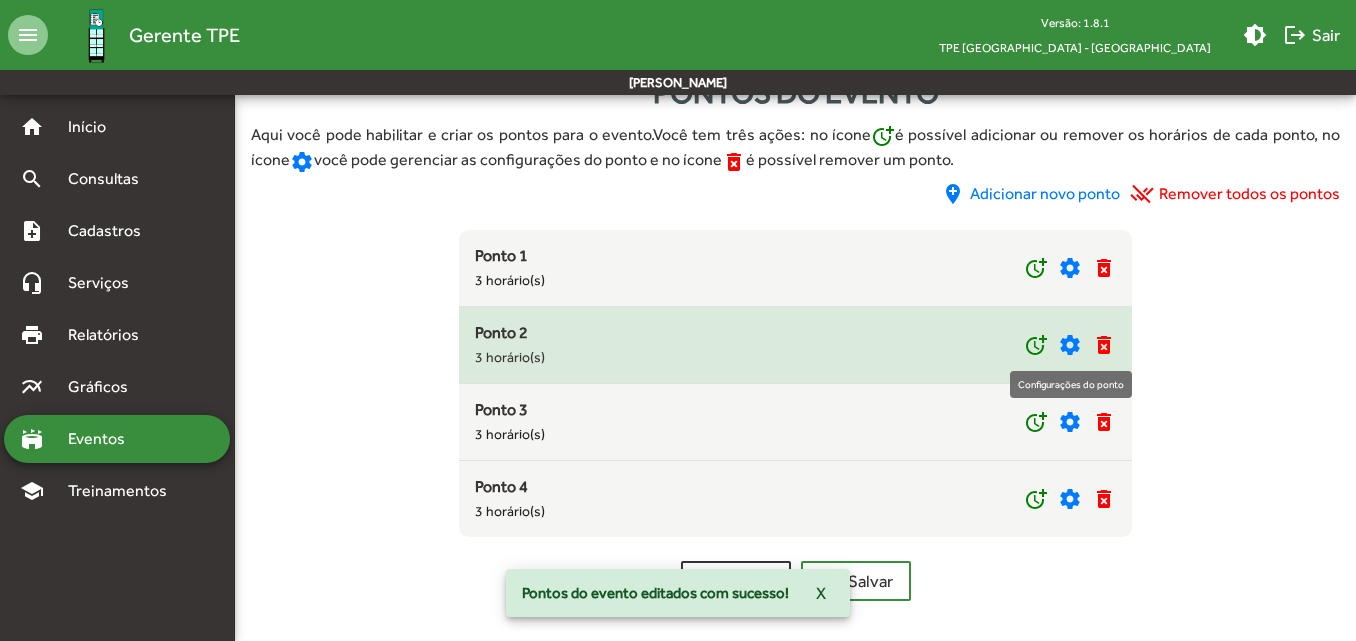 click on "settings" 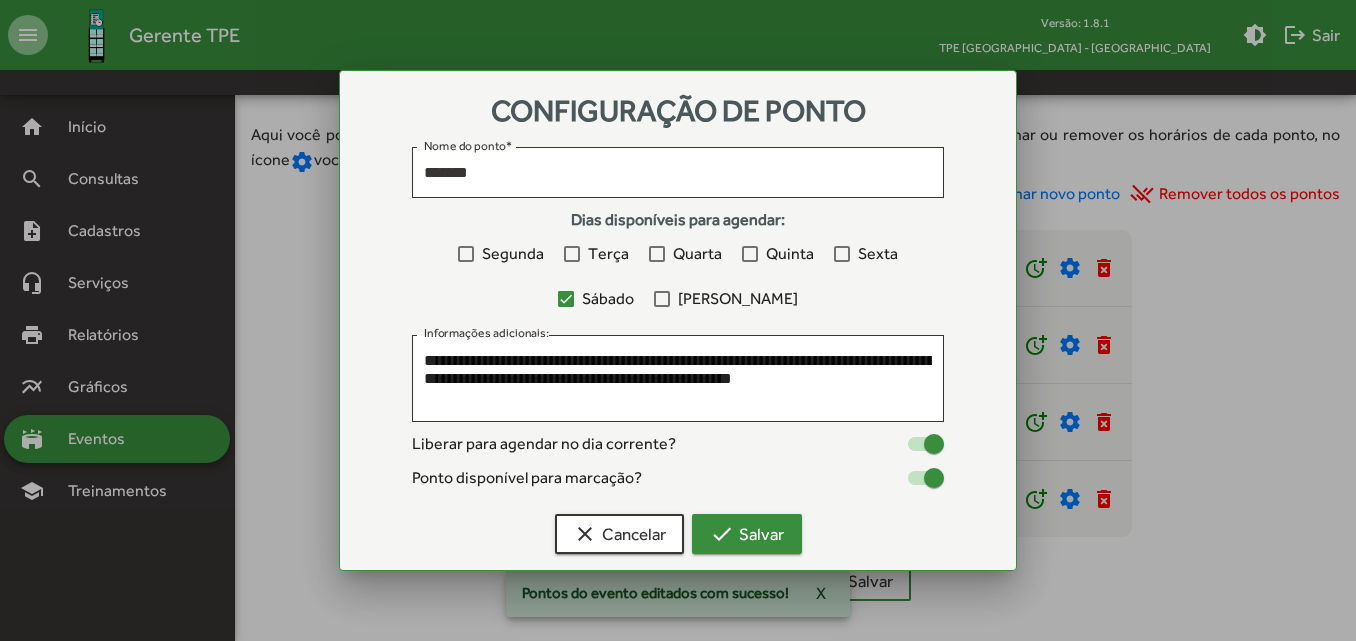 click on "check  Salvar" at bounding box center (747, 534) 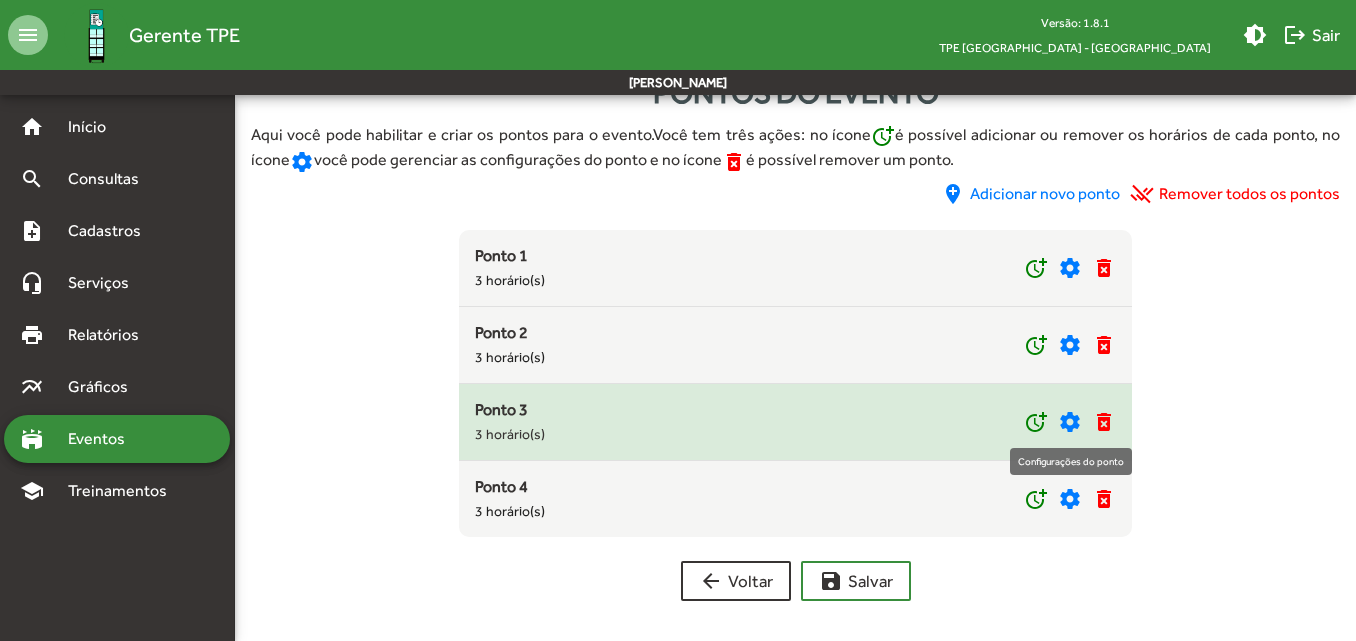 click on "settings" 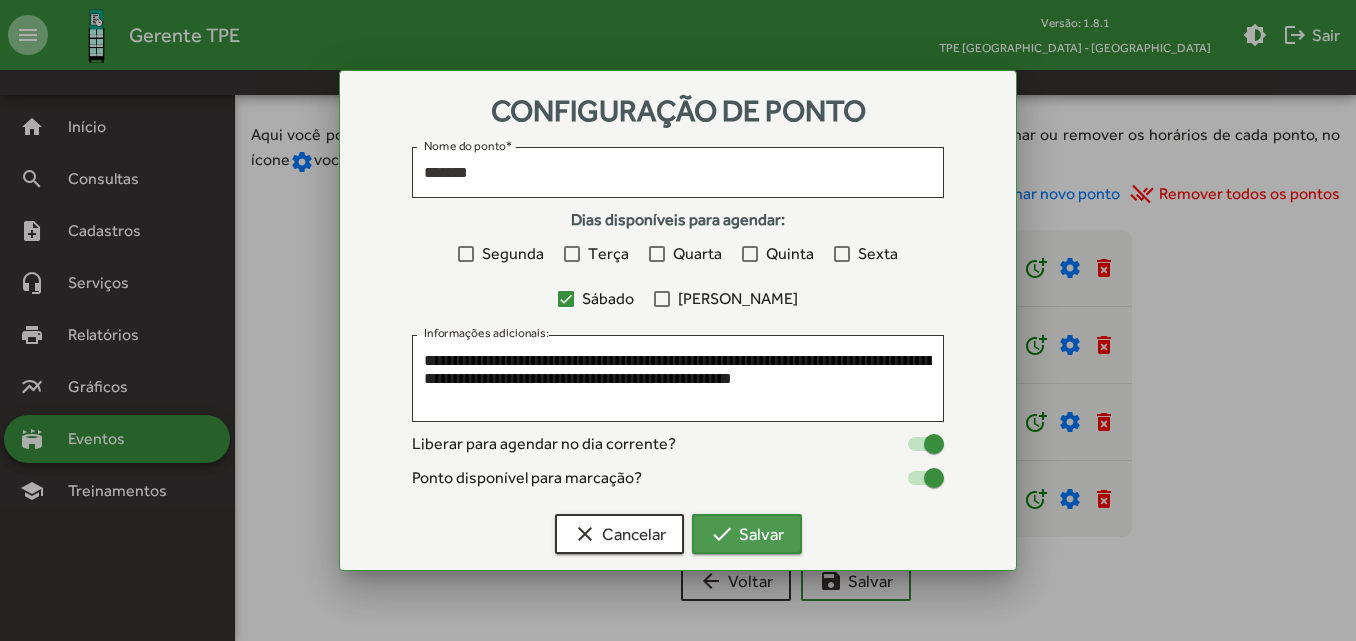 click on "check  Salvar" at bounding box center [747, 534] 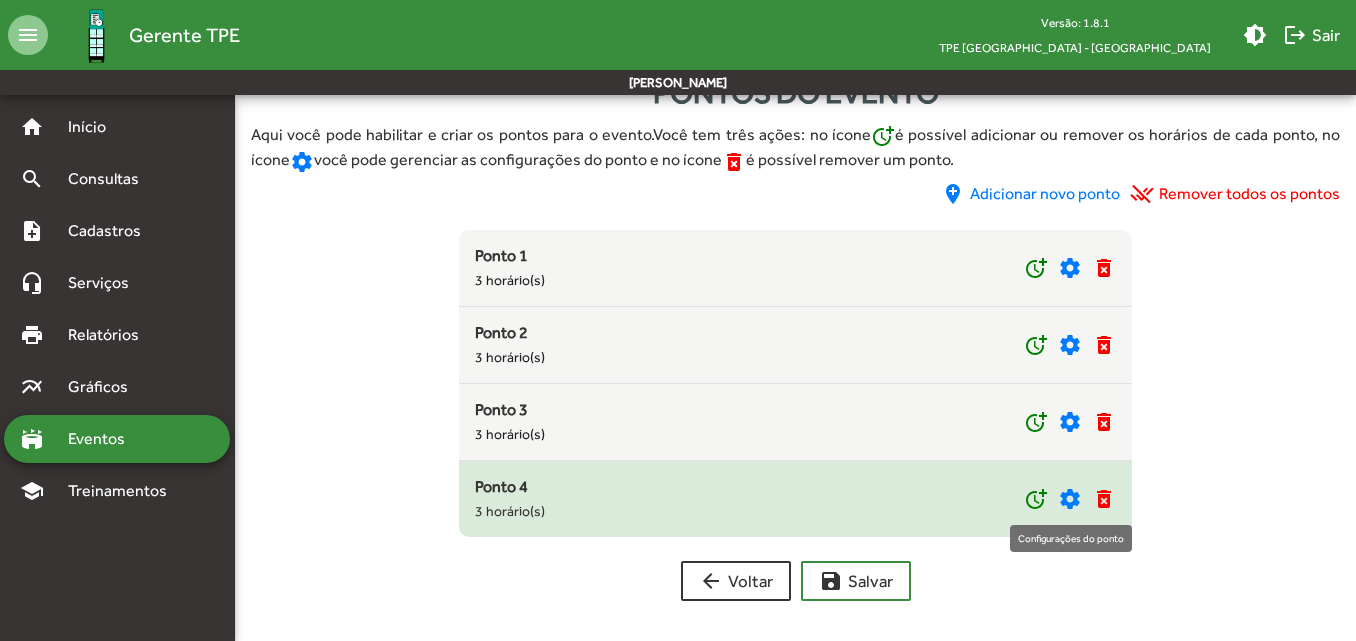 click on "settings" 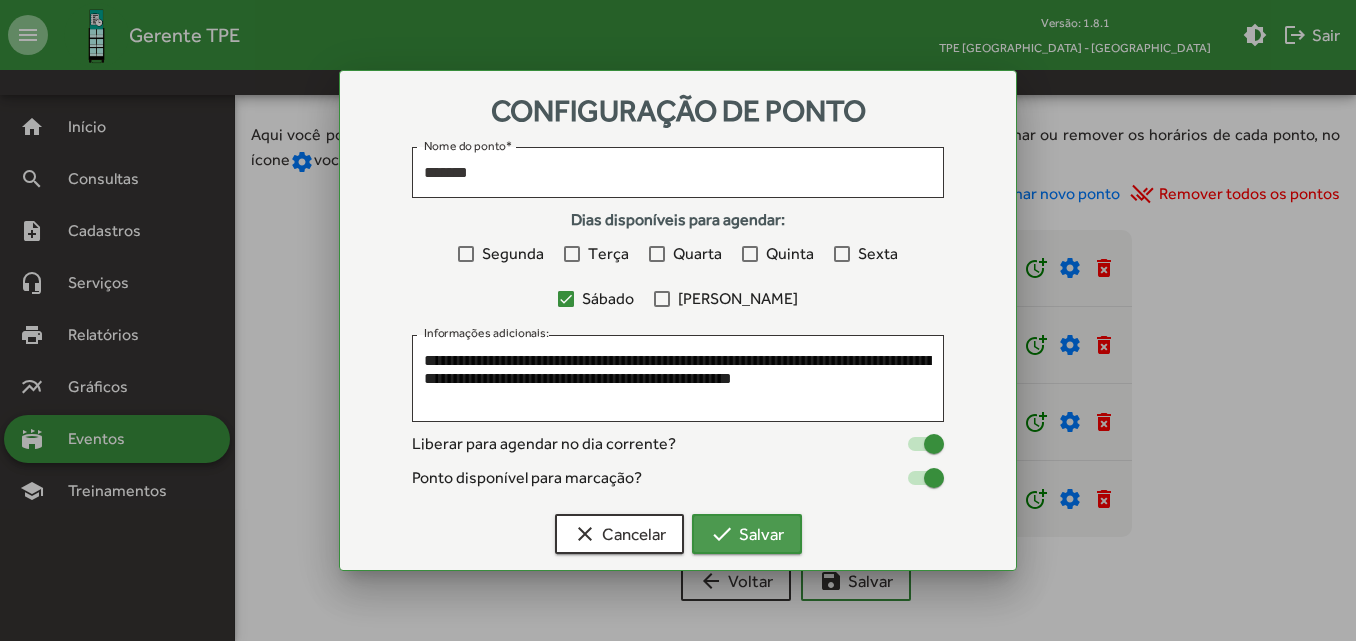 click on "check  Salvar" at bounding box center (747, 534) 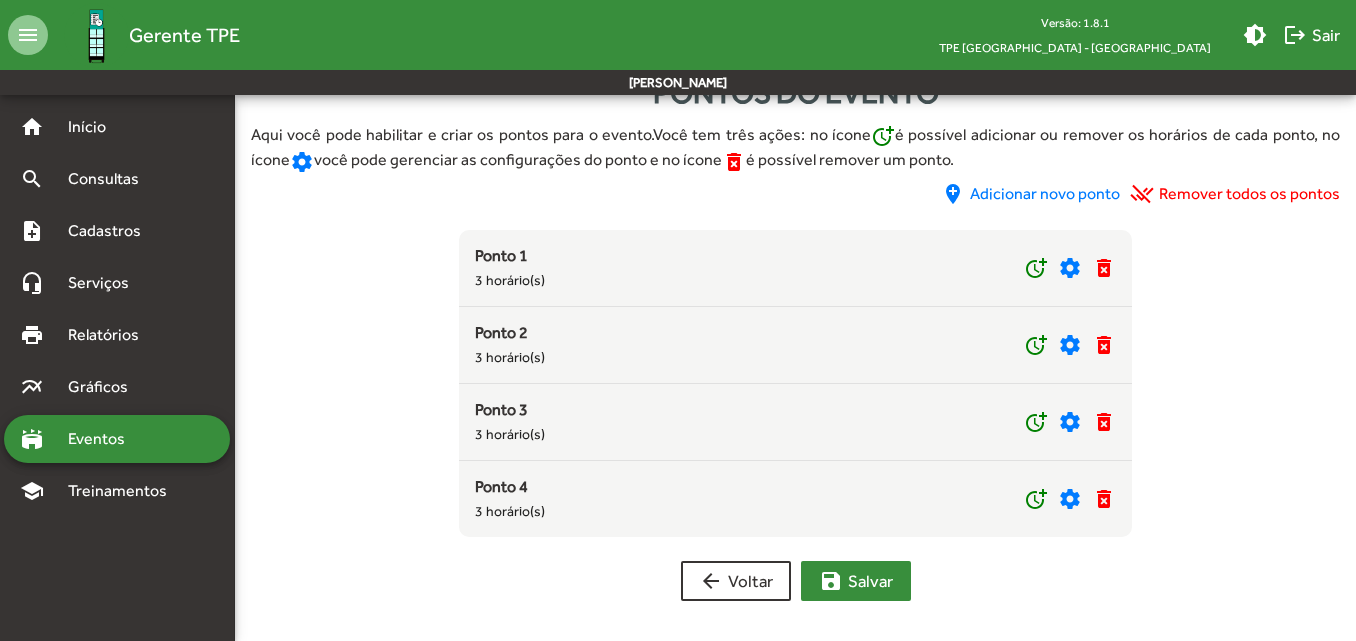 click on "save  [PERSON_NAME]" 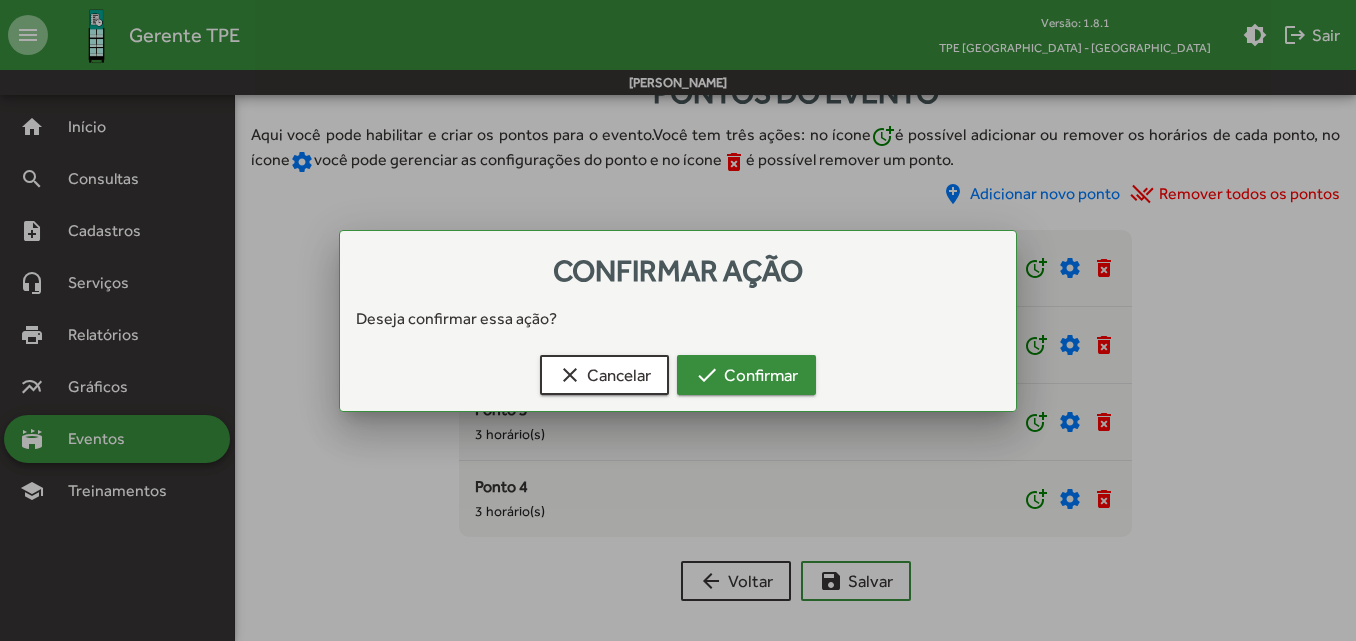 click on "check  Confirmar" at bounding box center [746, 375] 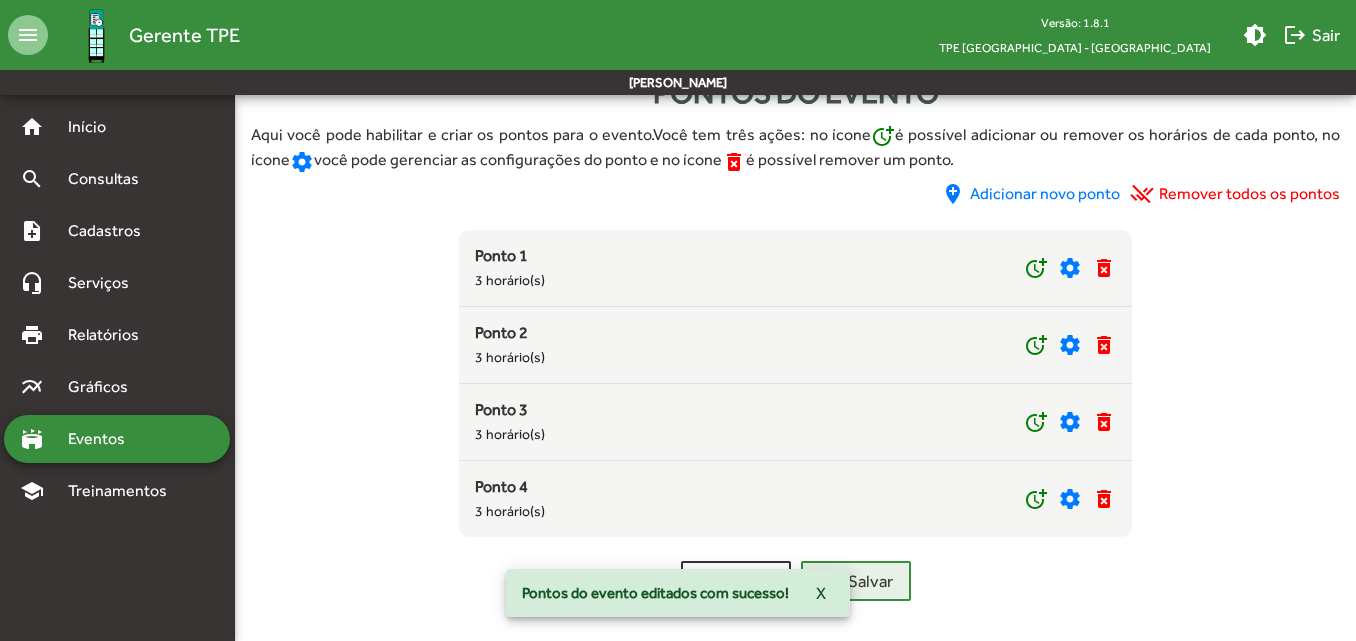 click on "Eventos" at bounding box center (104, 439) 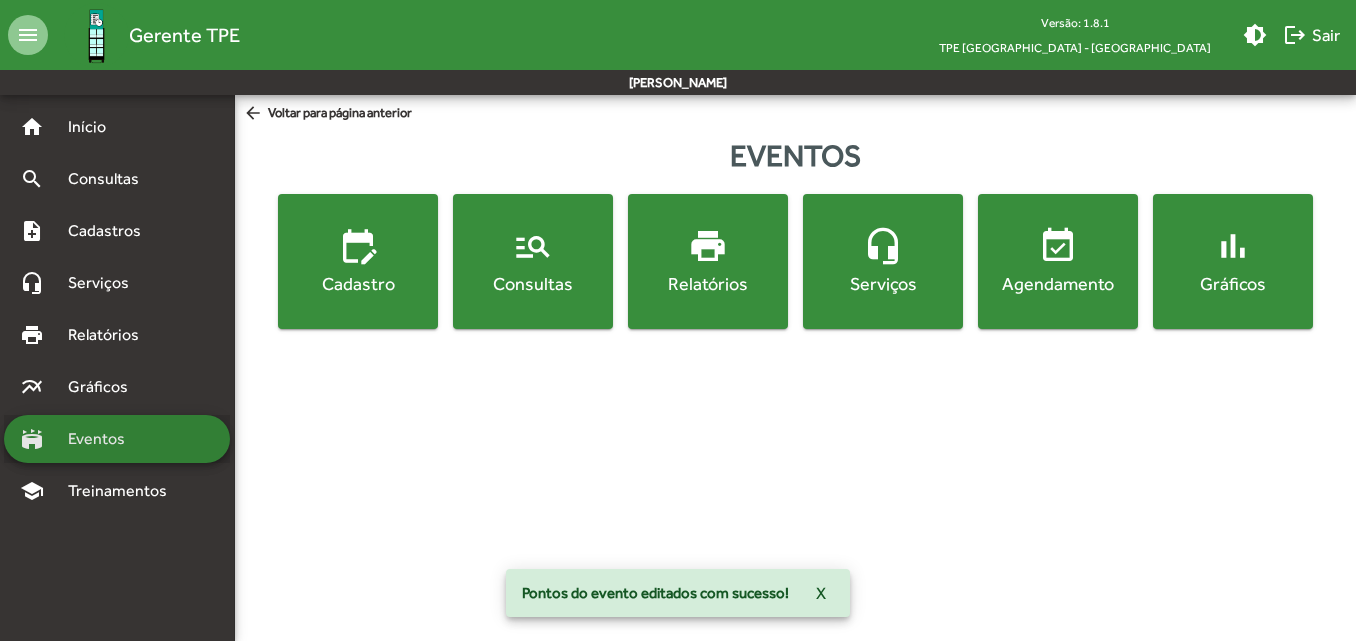 scroll, scrollTop: 0, scrollLeft: 0, axis: both 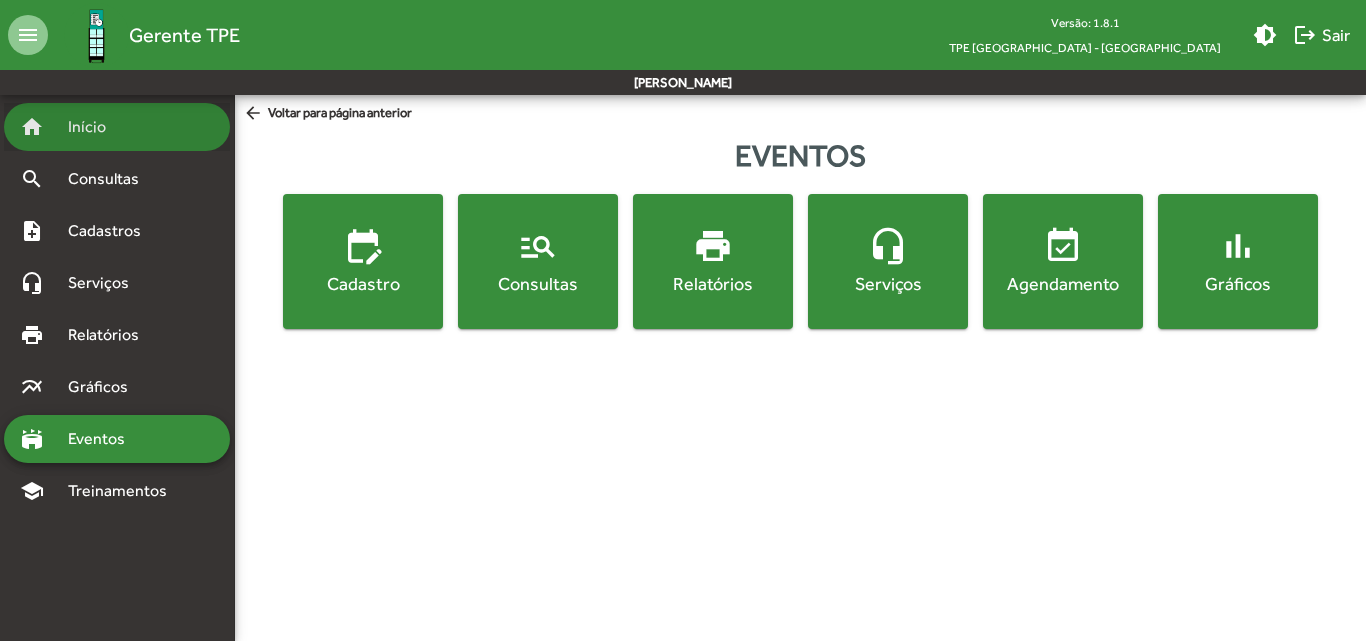 click on "Início" at bounding box center (95, 127) 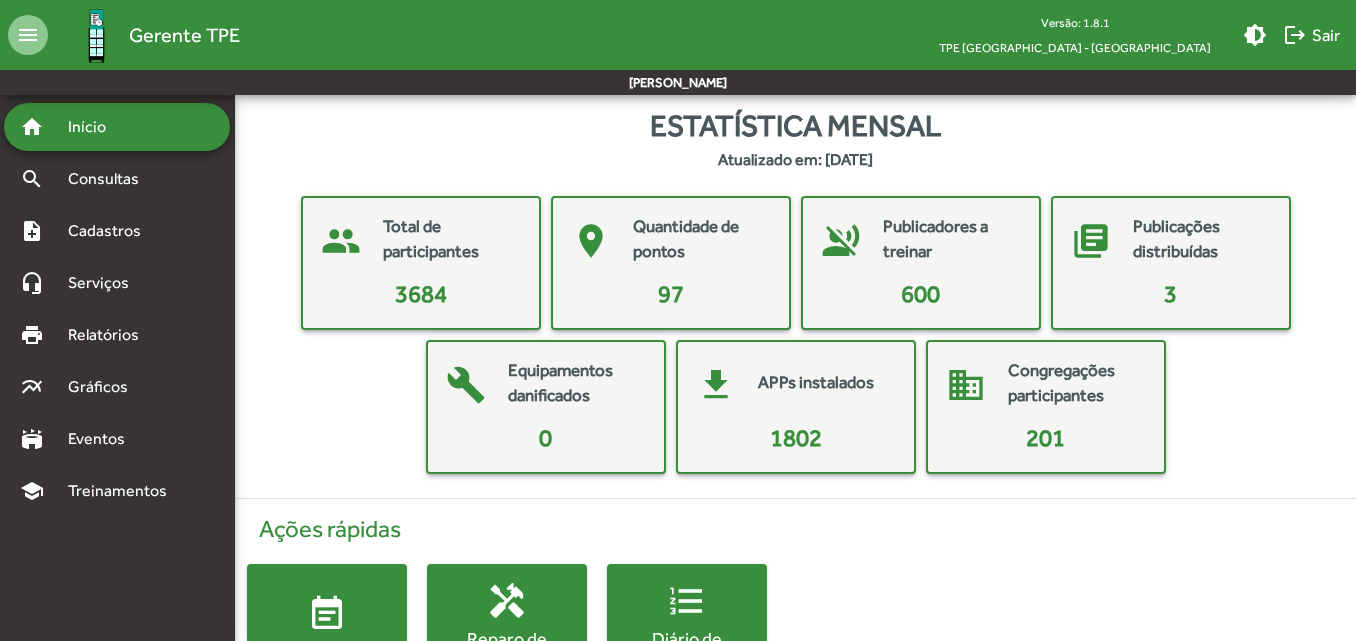 click on "Início" at bounding box center (95, 127) 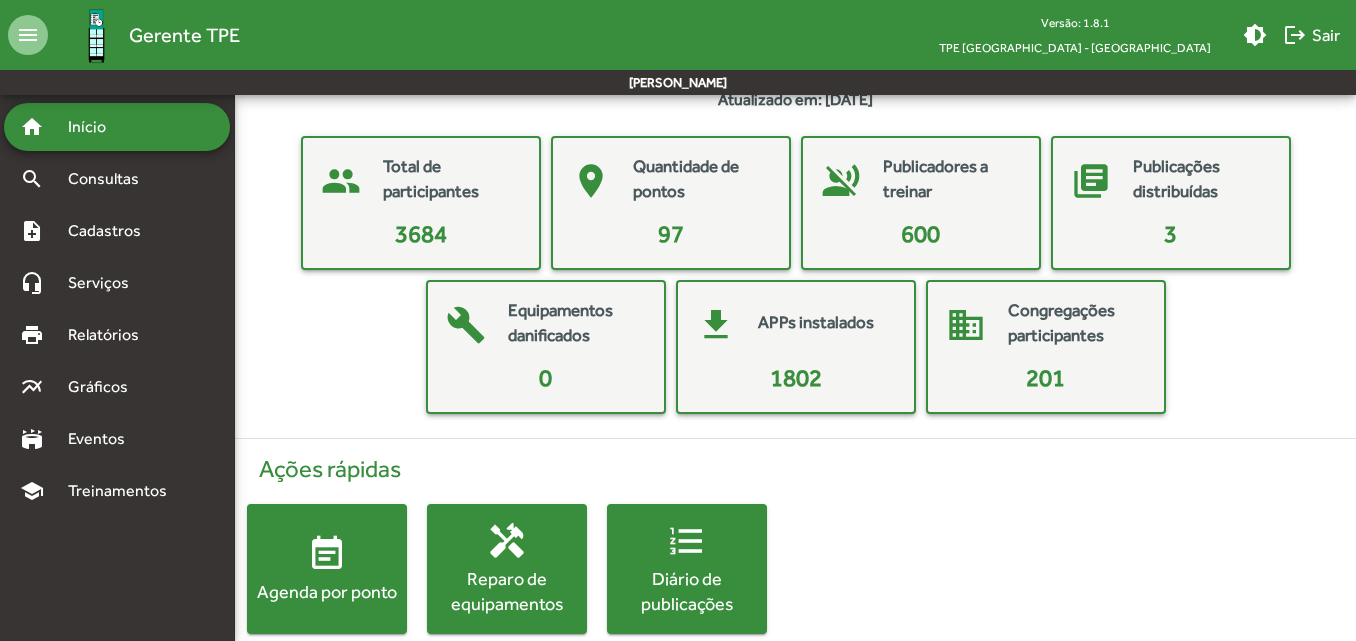 scroll, scrollTop: 93, scrollLeft: 0, axis: vertical 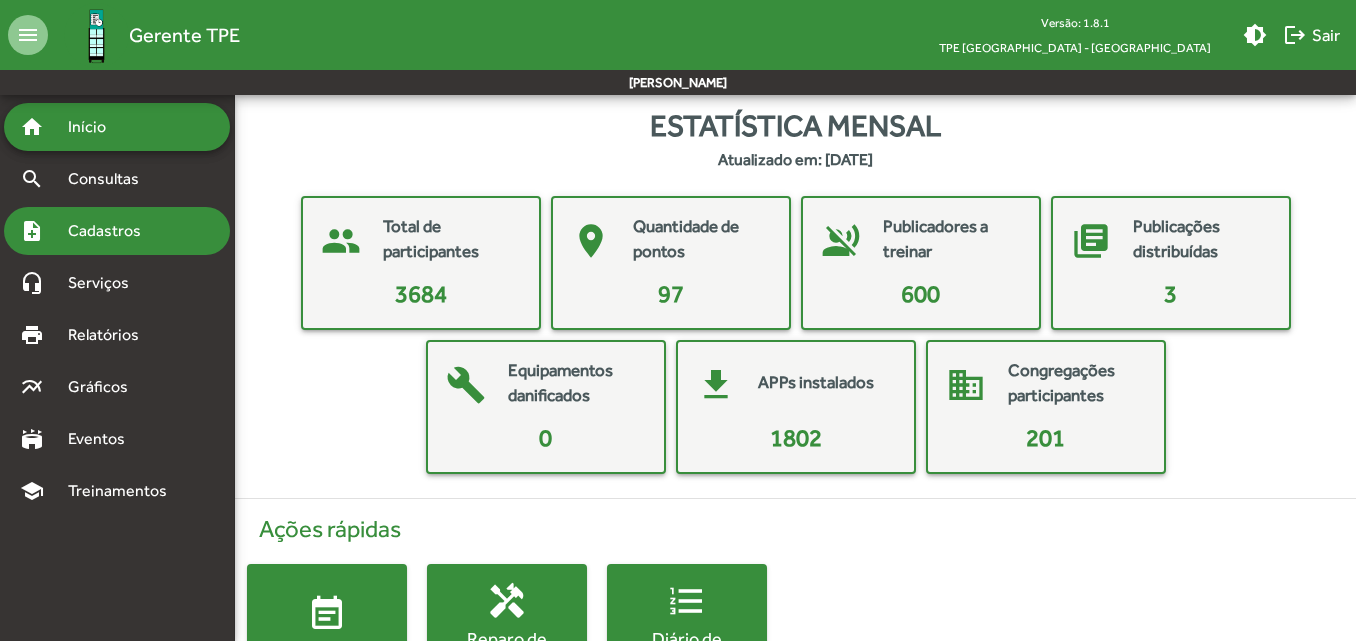 click on "Cadastros" at bounding box center (111, 231) 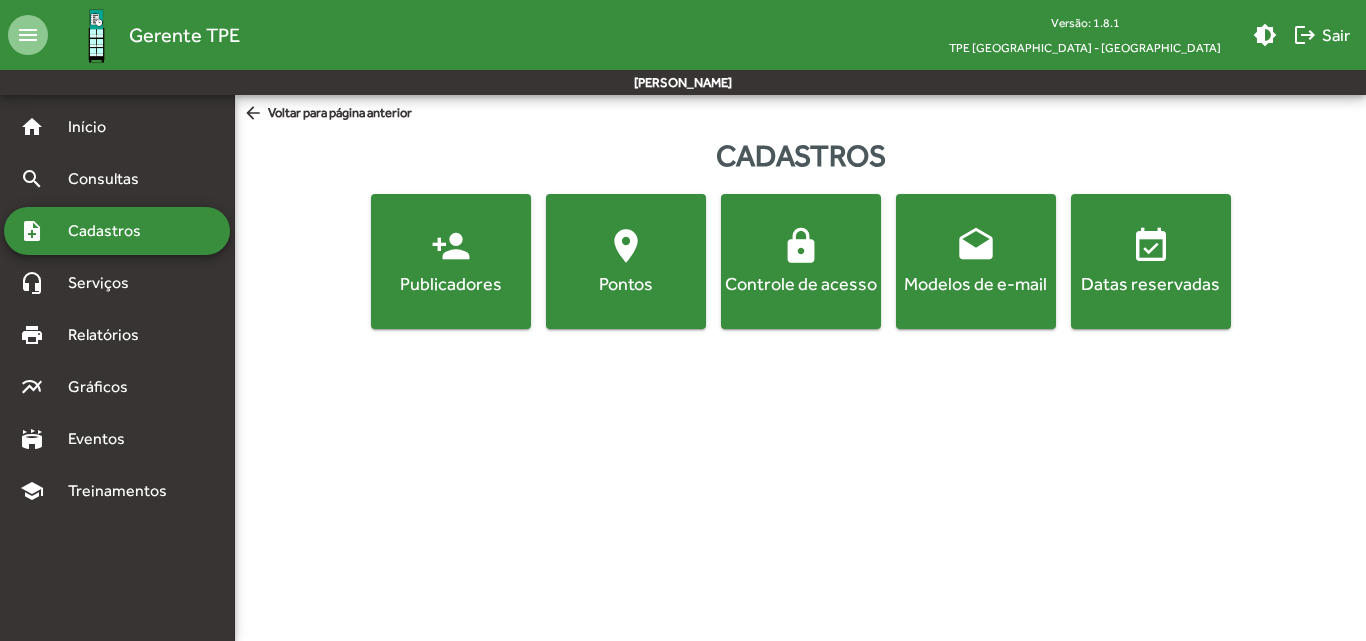 click on "Publicadores" 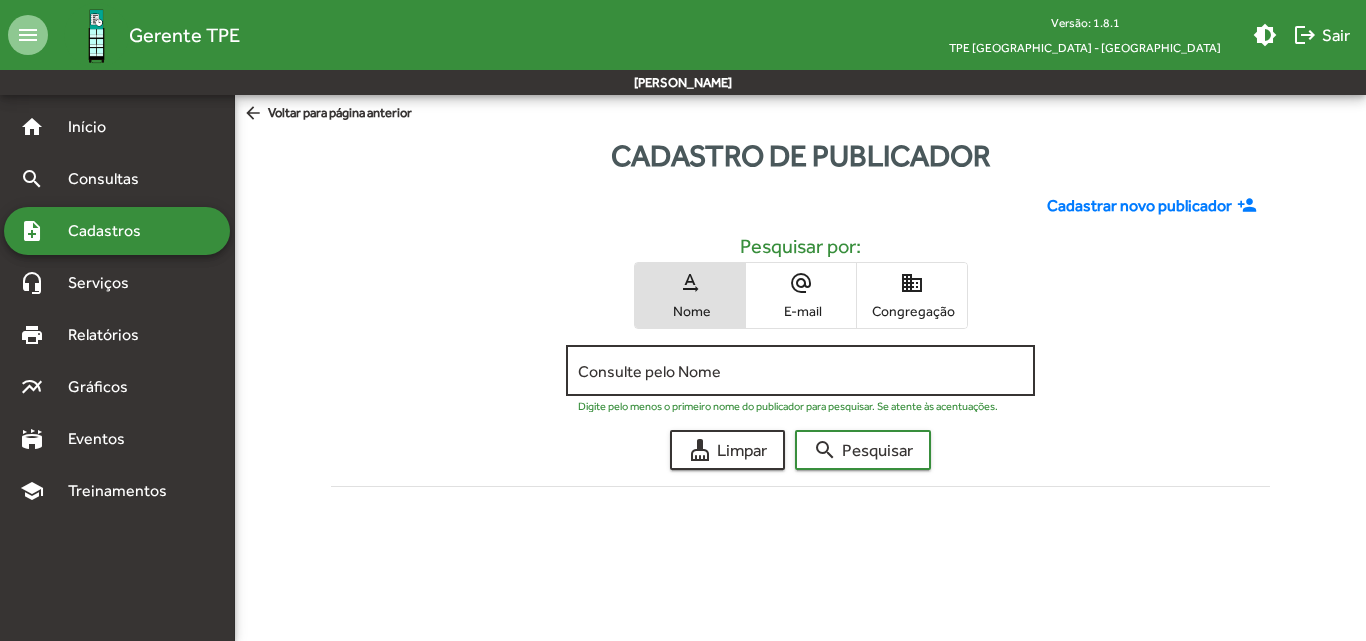 drag, startPoint x: 791, startPoint y: 308, endPoint x: 787, endPoint y: 349, distance: 41.19466 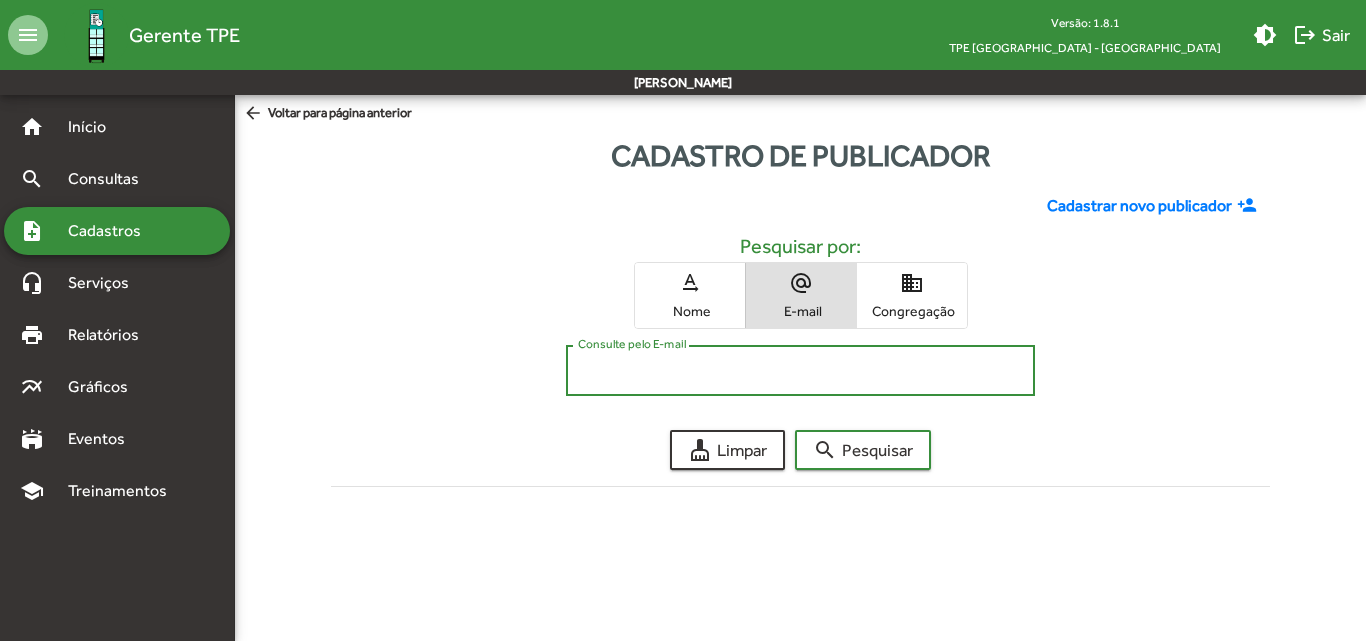 click on "Consulte pelo E-mail" at bounding box center (800, 371) 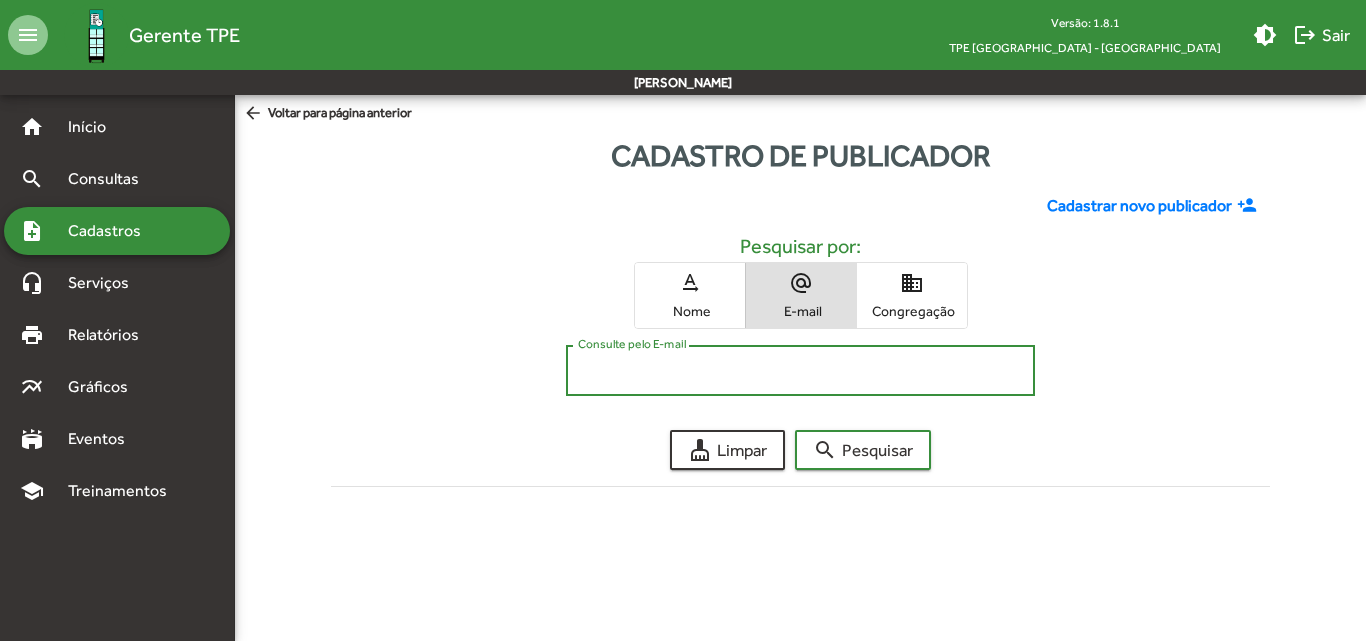 paste on "**********" 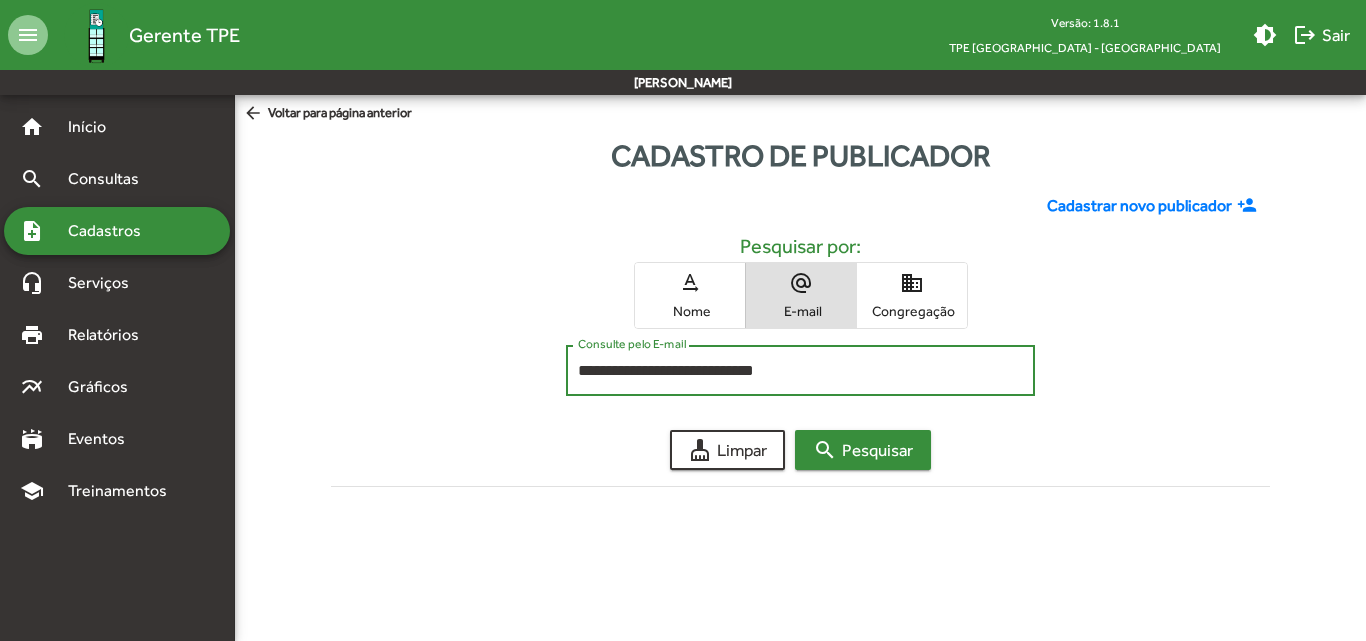 type on "**********" 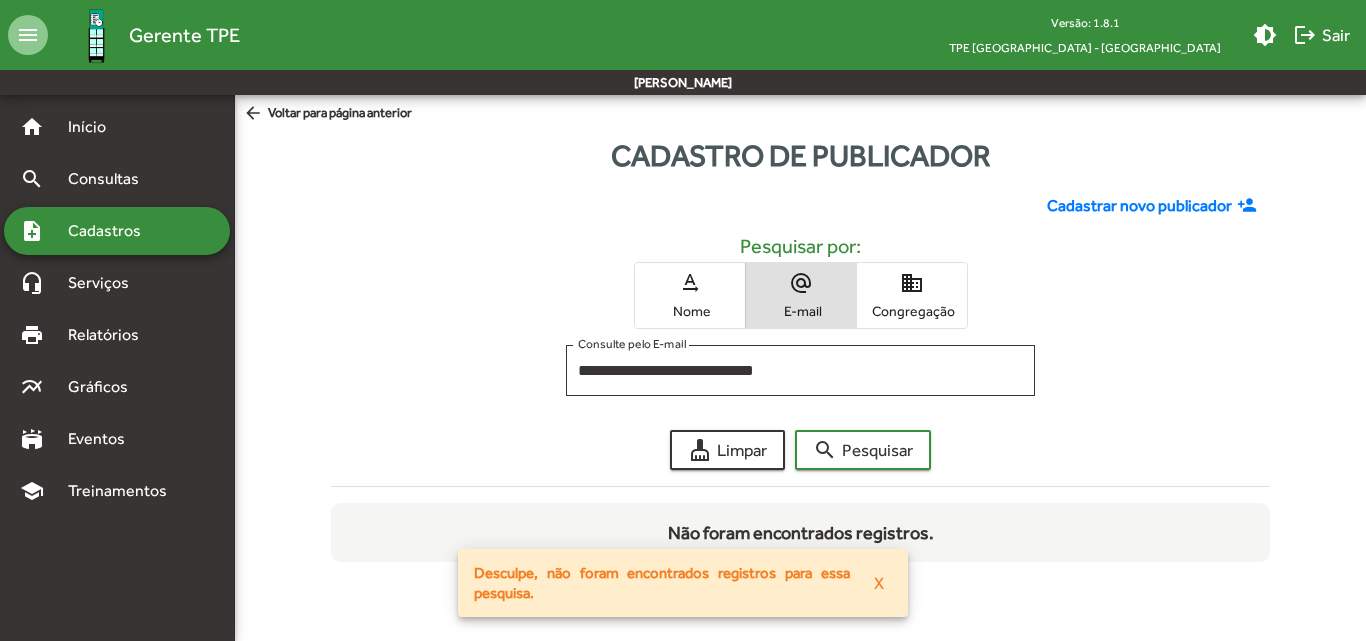 click on "Nome" at bounding box center [690, 311] 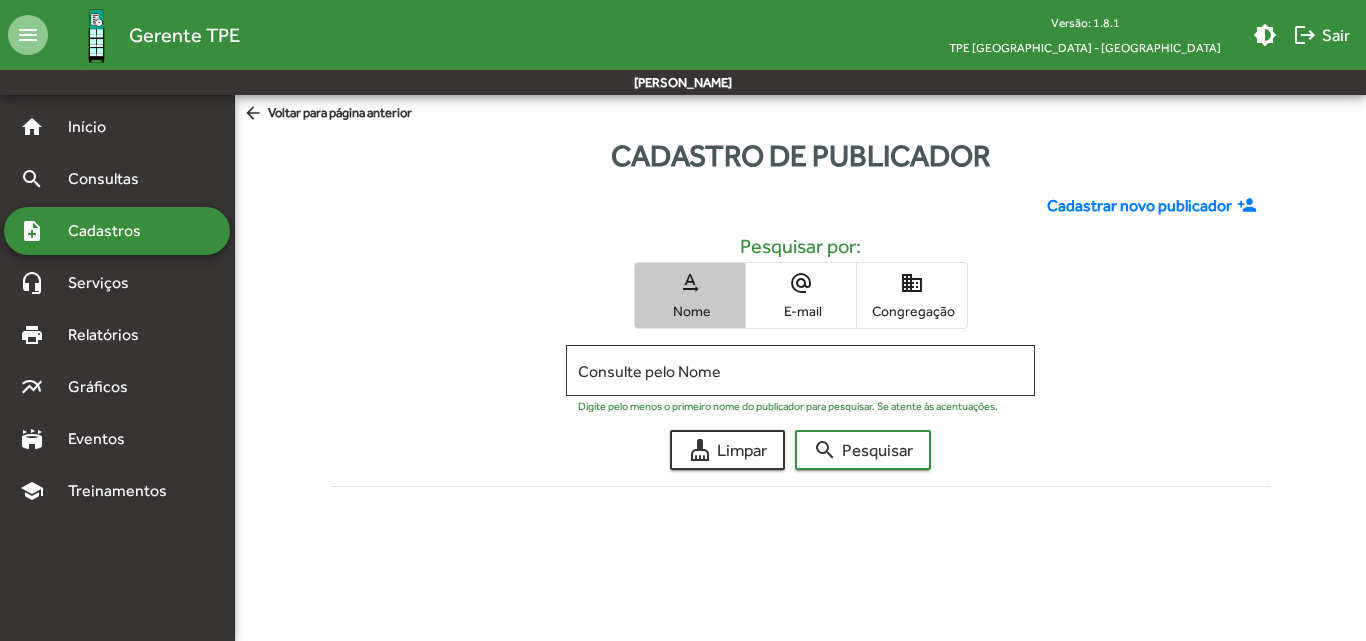 click on "Nome" at bounding box center (690, 311) 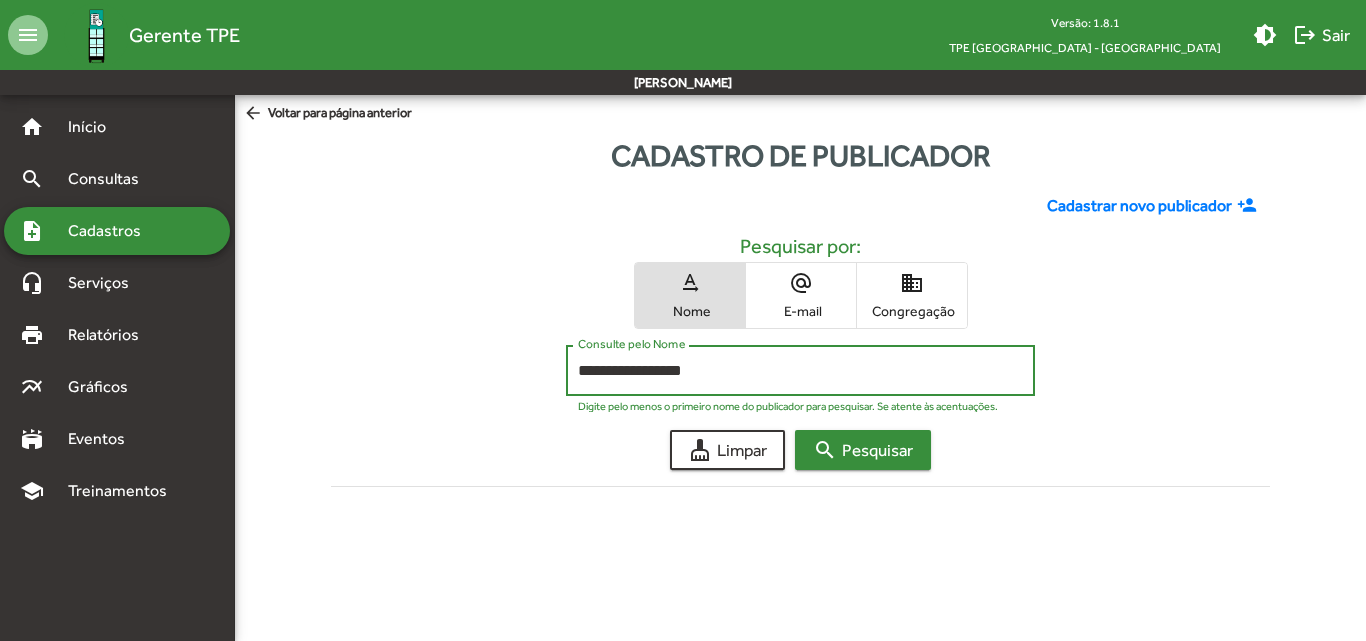 type on "**********" 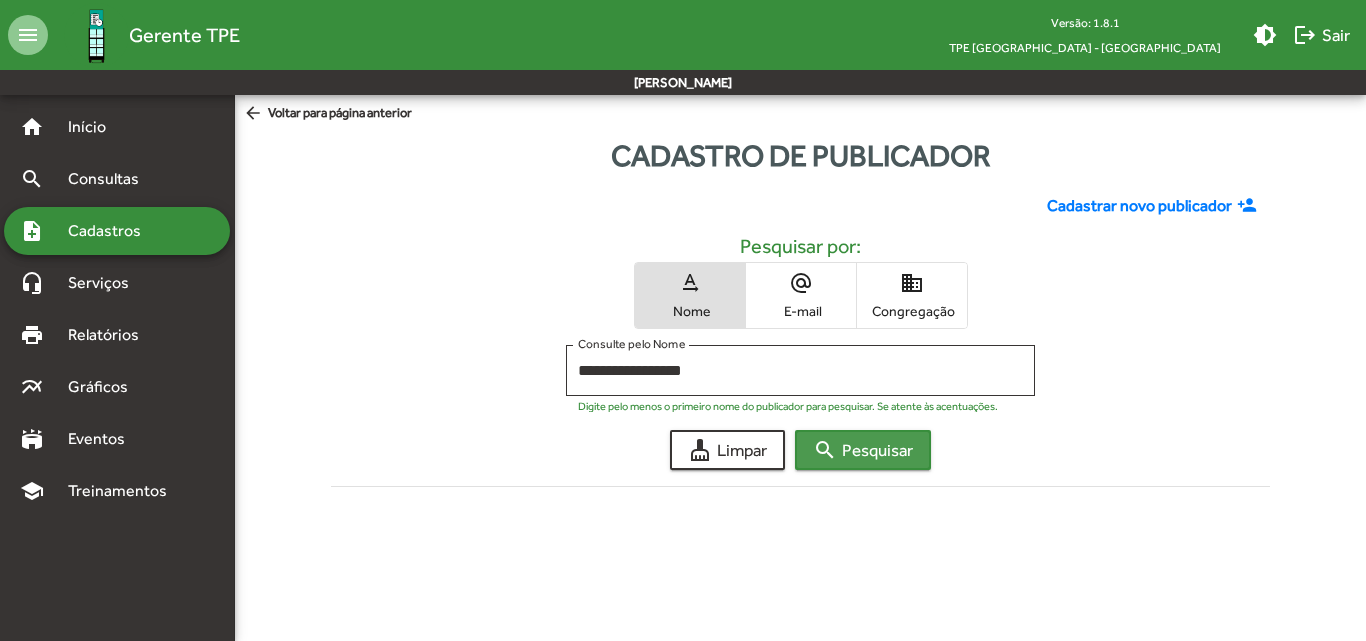 click on "search  Pesquisar" 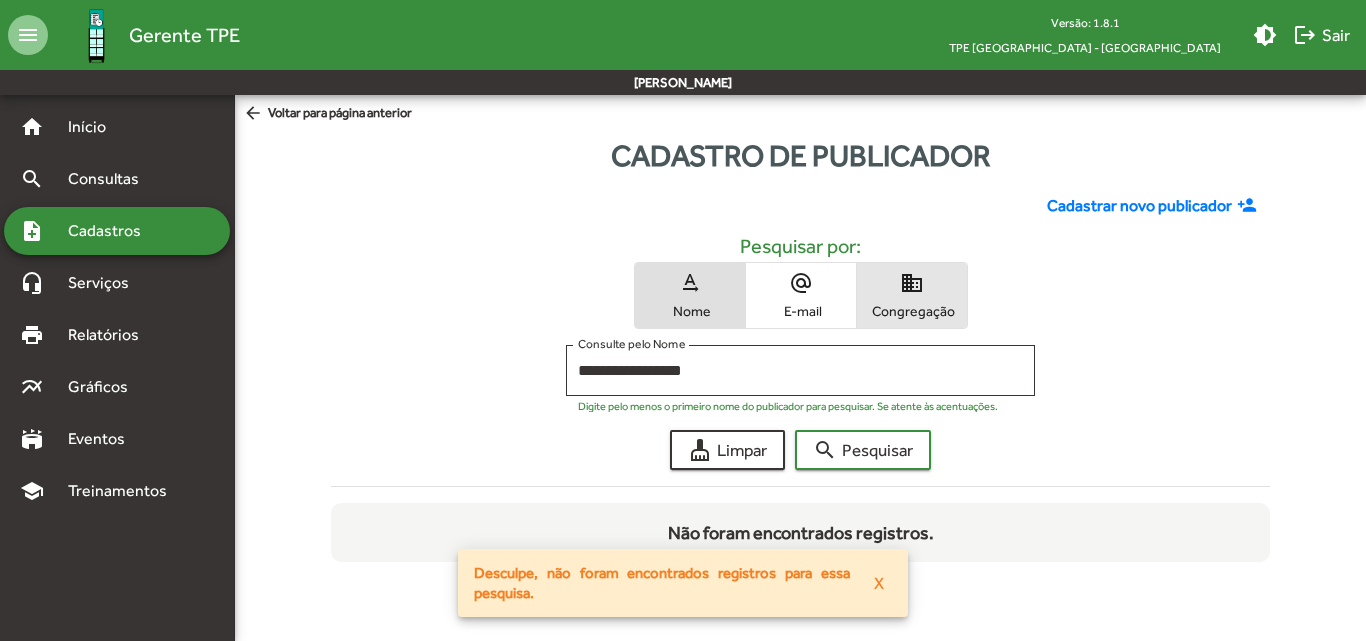 click on "domain Congregação" at bounding box center (912, 295) 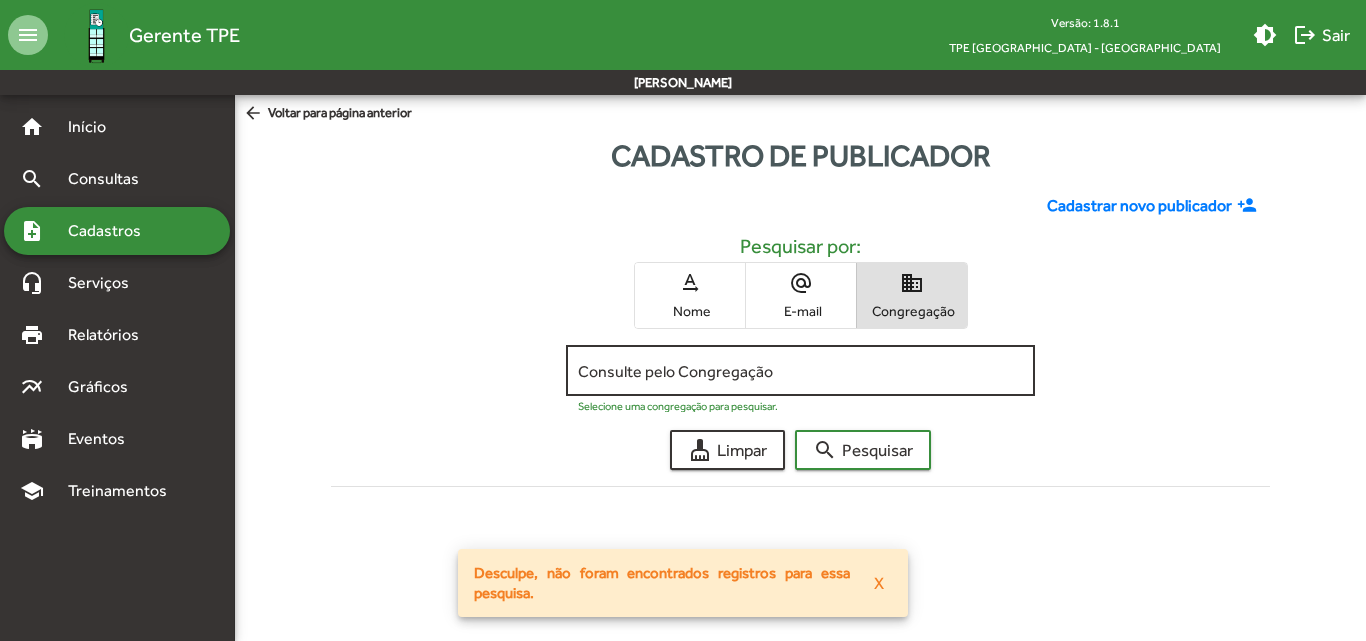 click on "Consulte pelo Congregação" at bounding box center [800, 371] 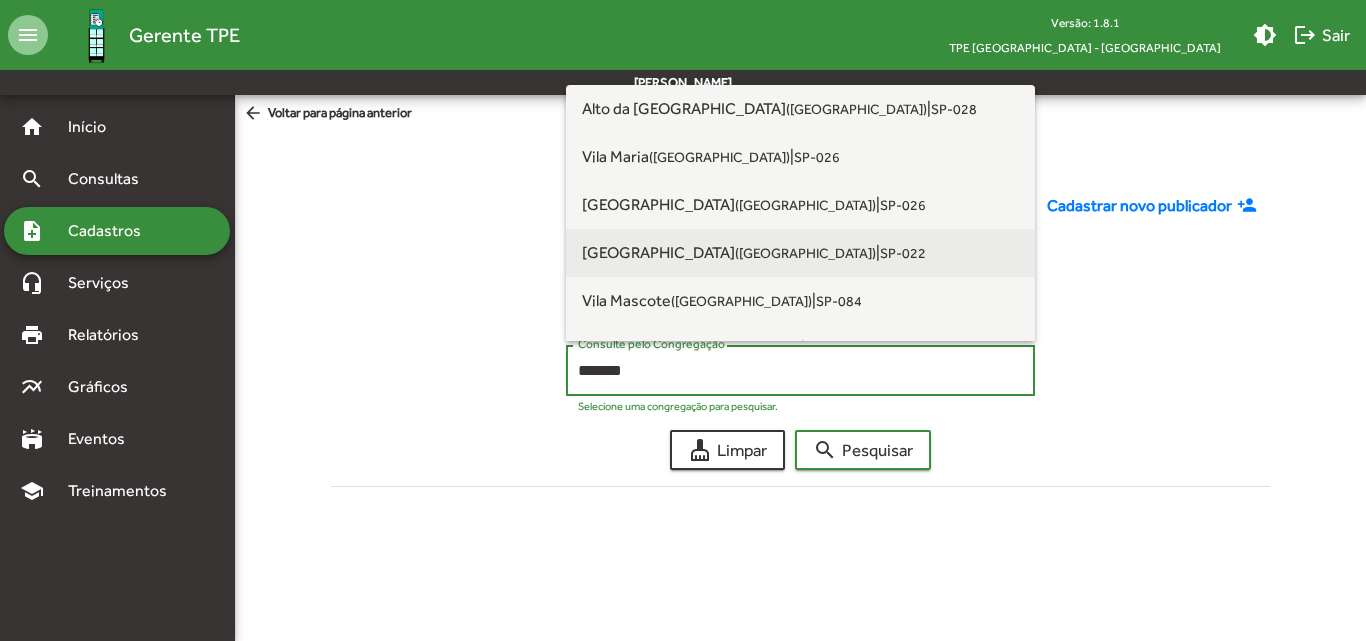 click on "([GEOGRAPHIC_DATA])" at bounding box center [805, 253] 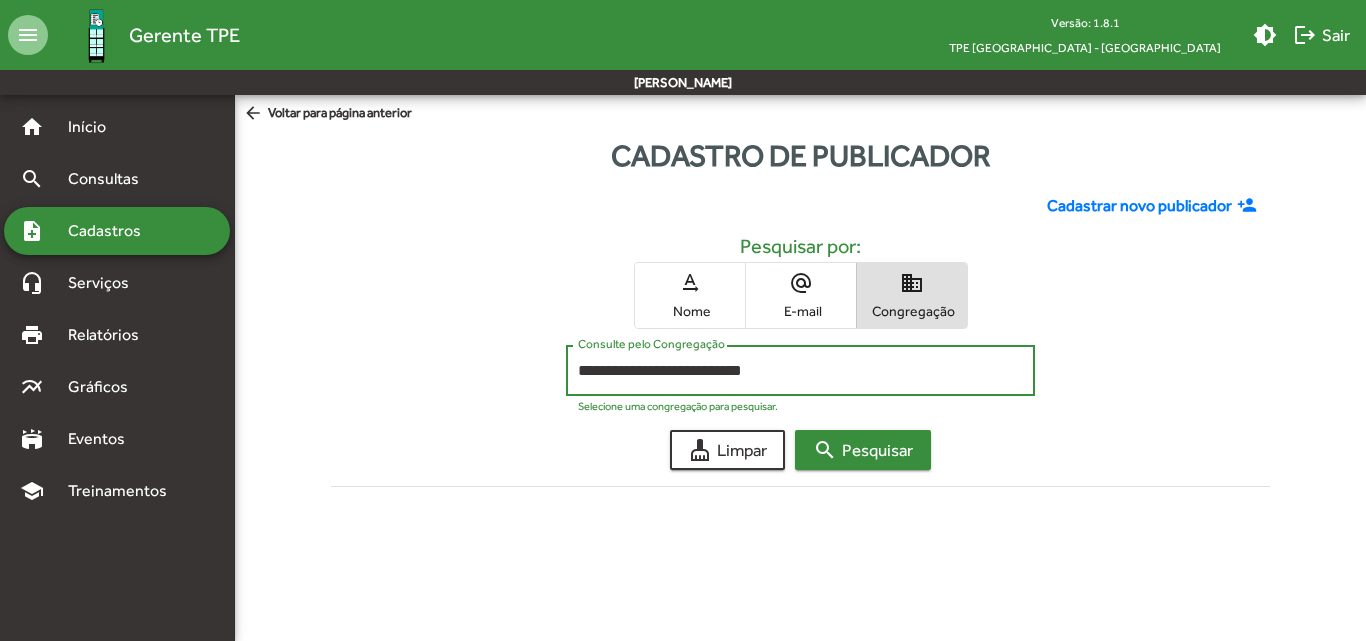 click on "search  Pesquisar" 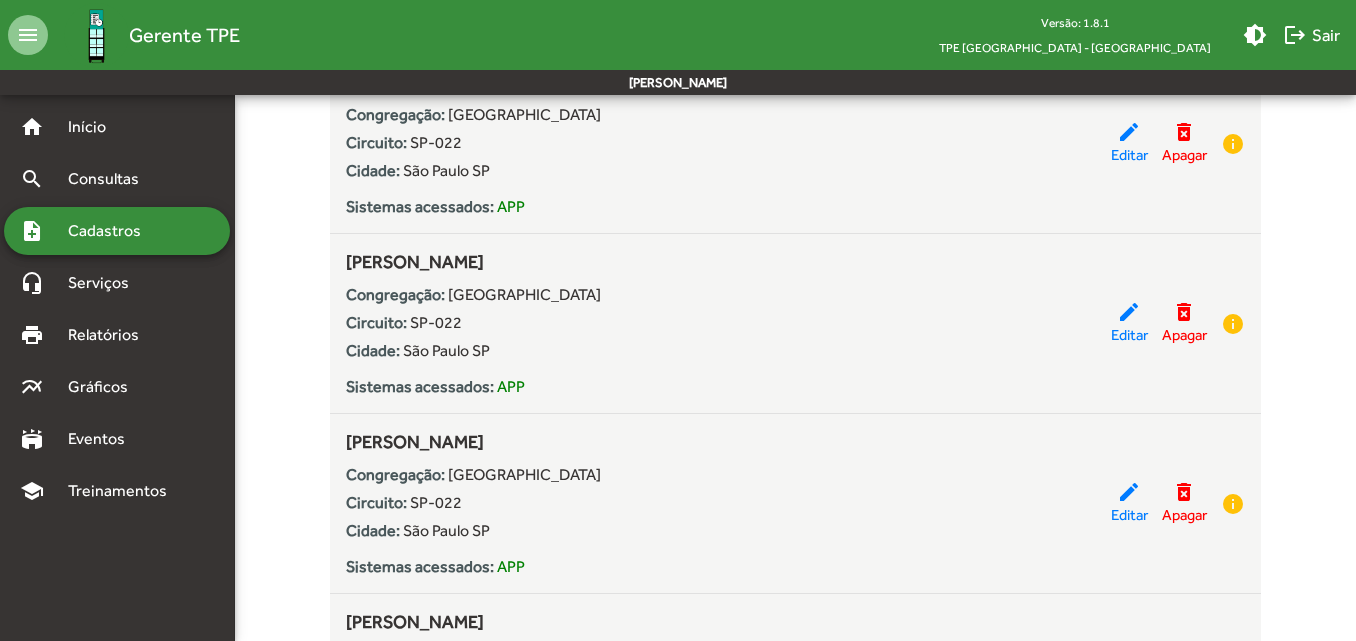 scroll, scrollTop: 3000, scrollLeft: 0, axis: vertical 